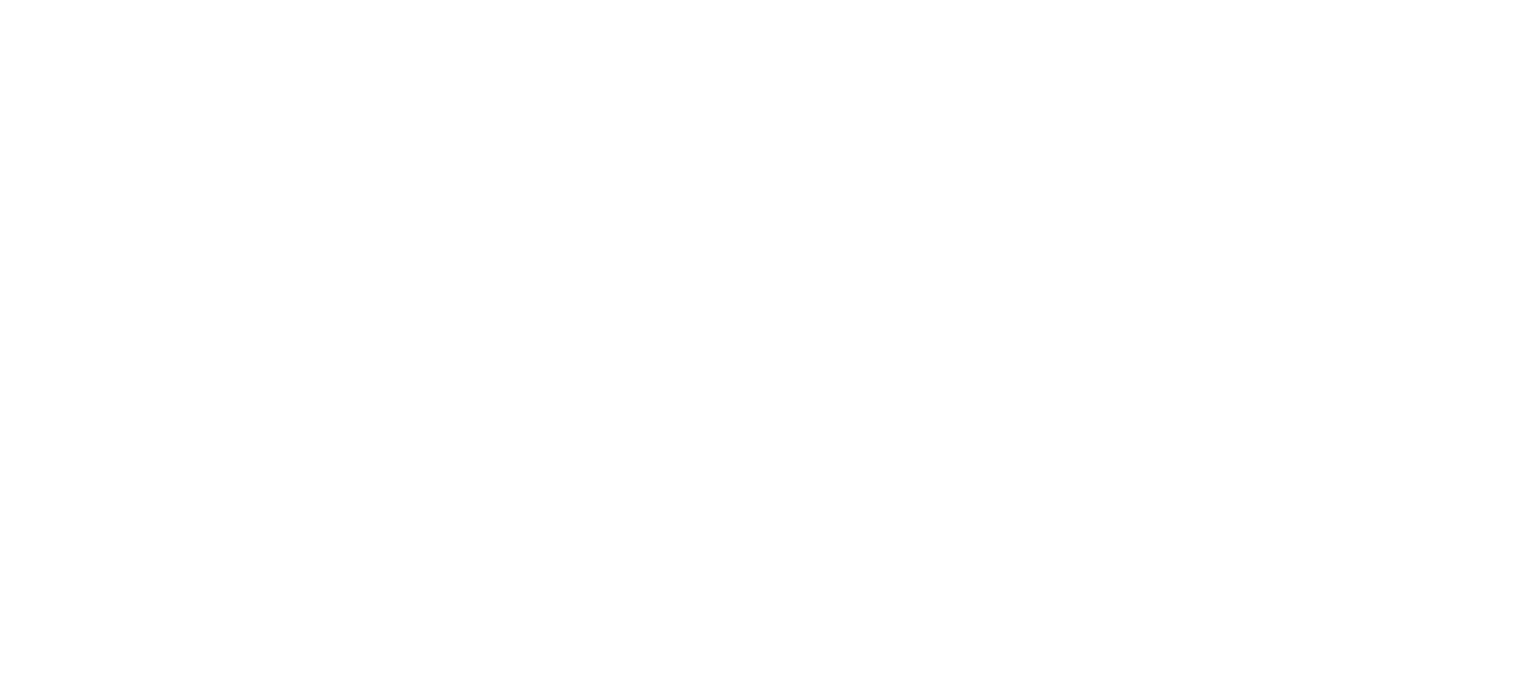 scroll, scrollTop: 0, scrollLeft: 0, axis: both 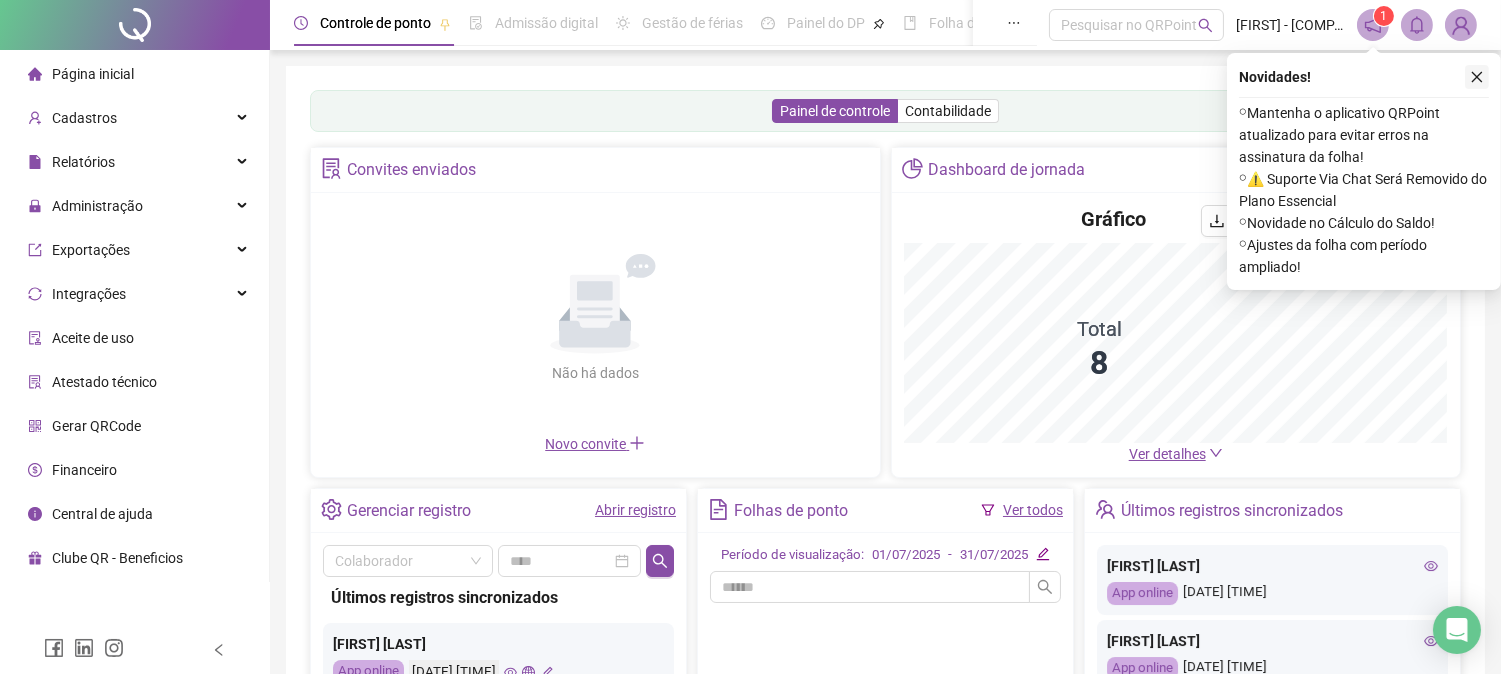 click 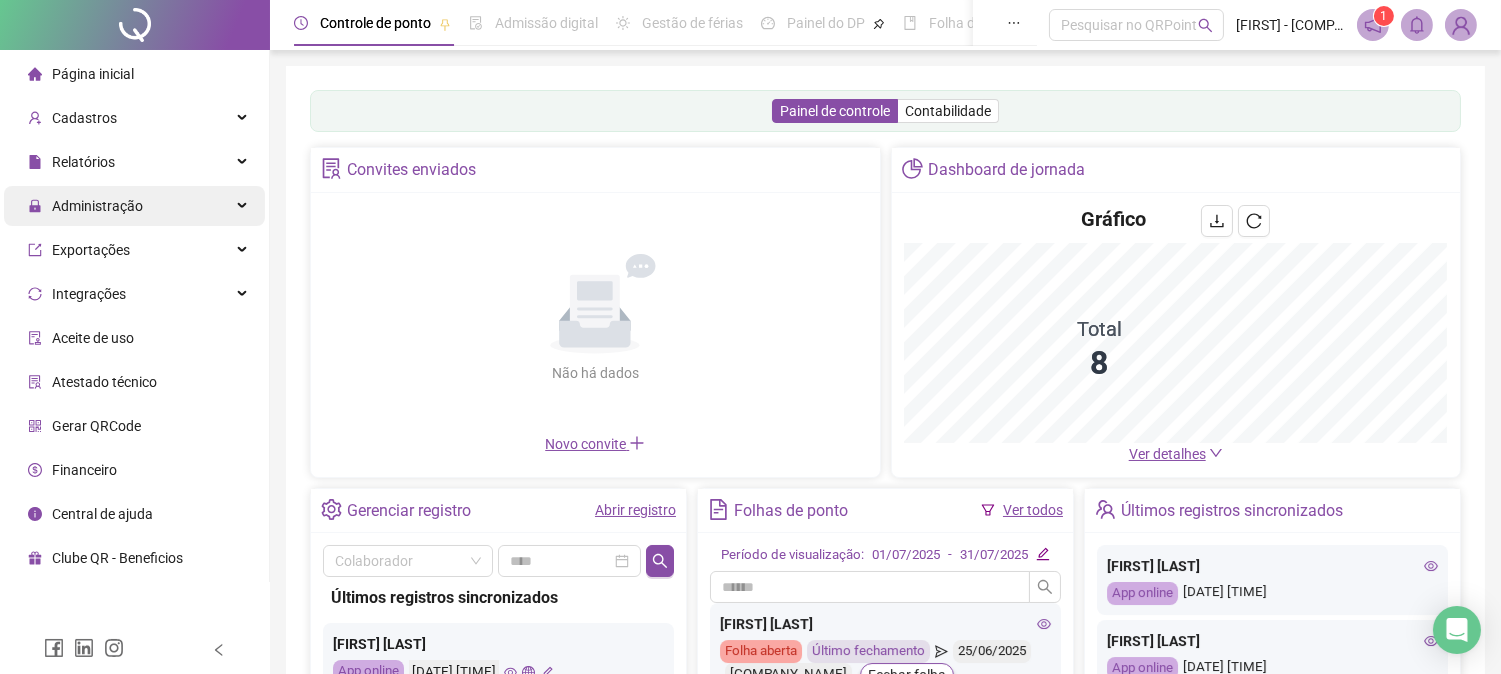 click on "Administração" at bounding box center (97, 206) 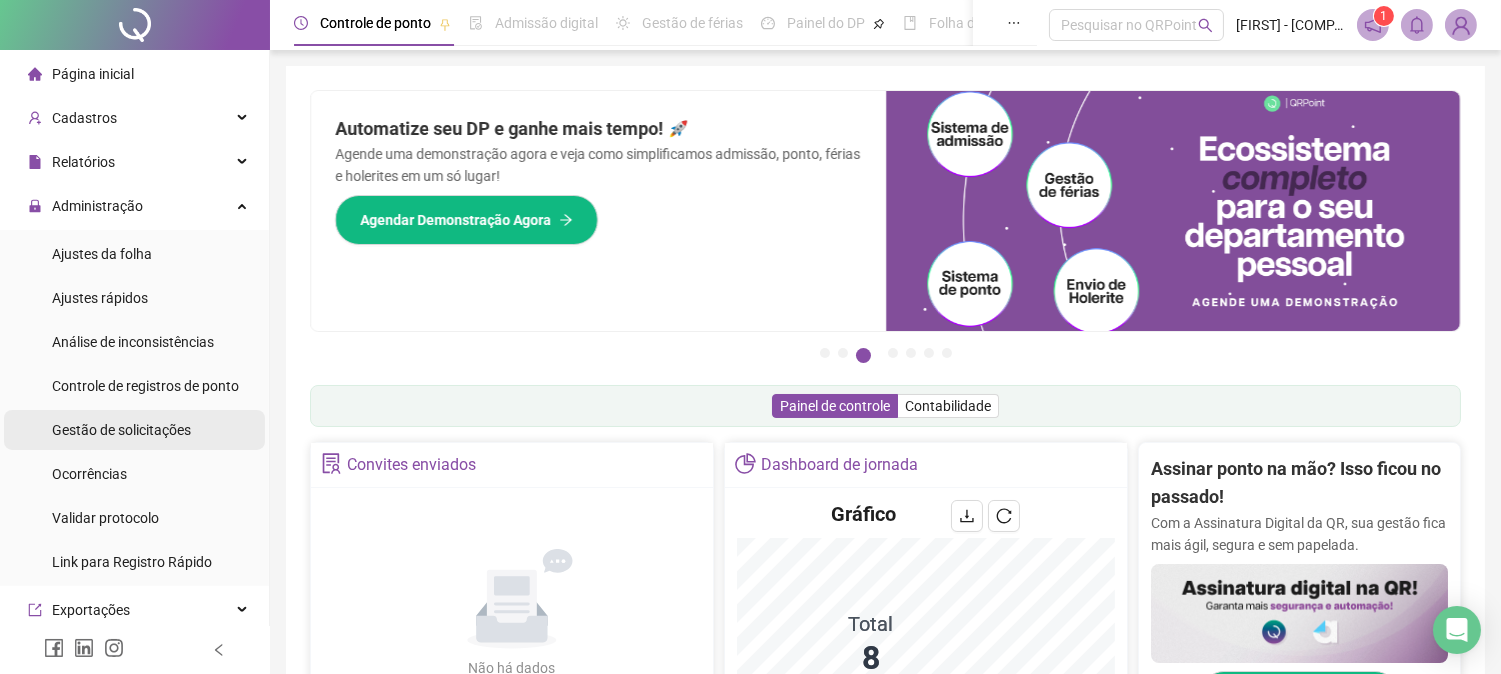 click on "Gestão de solicitações" at bounding box center (121, 430) 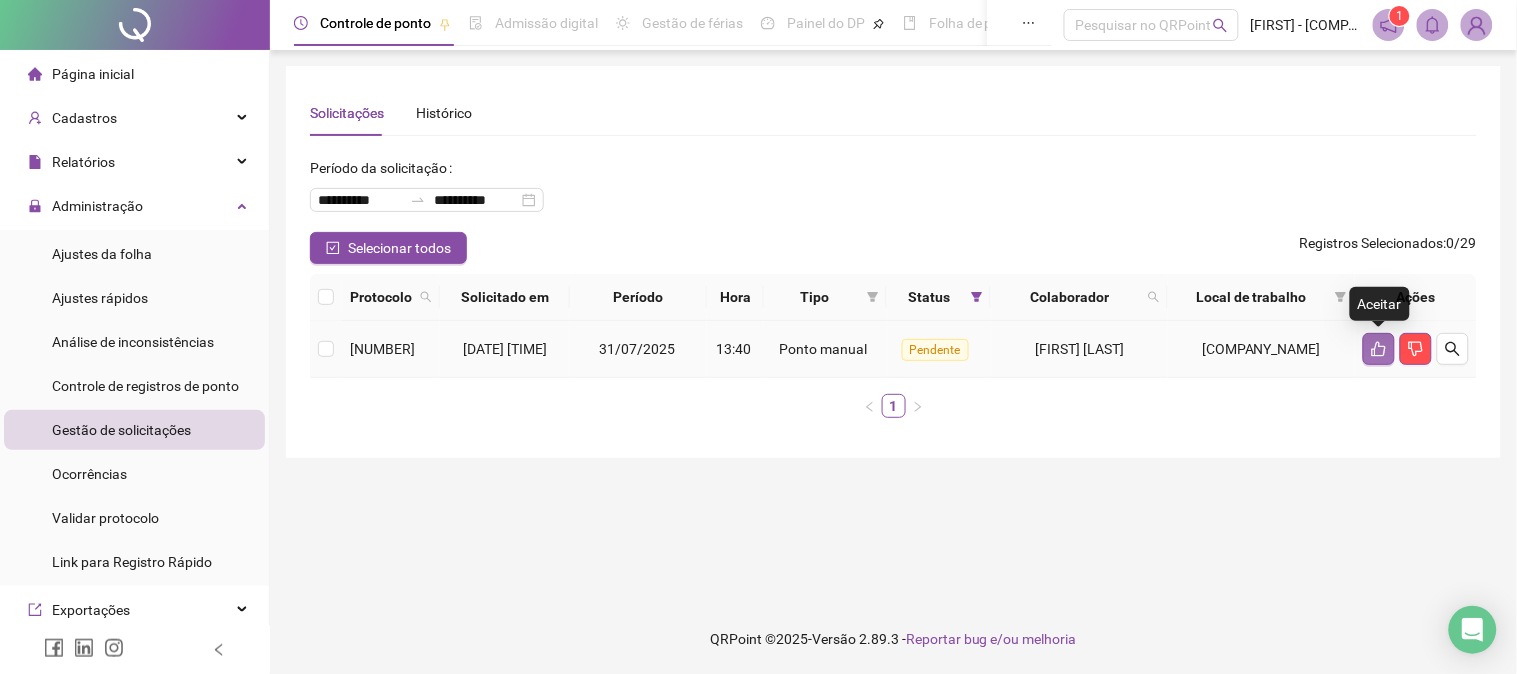 click 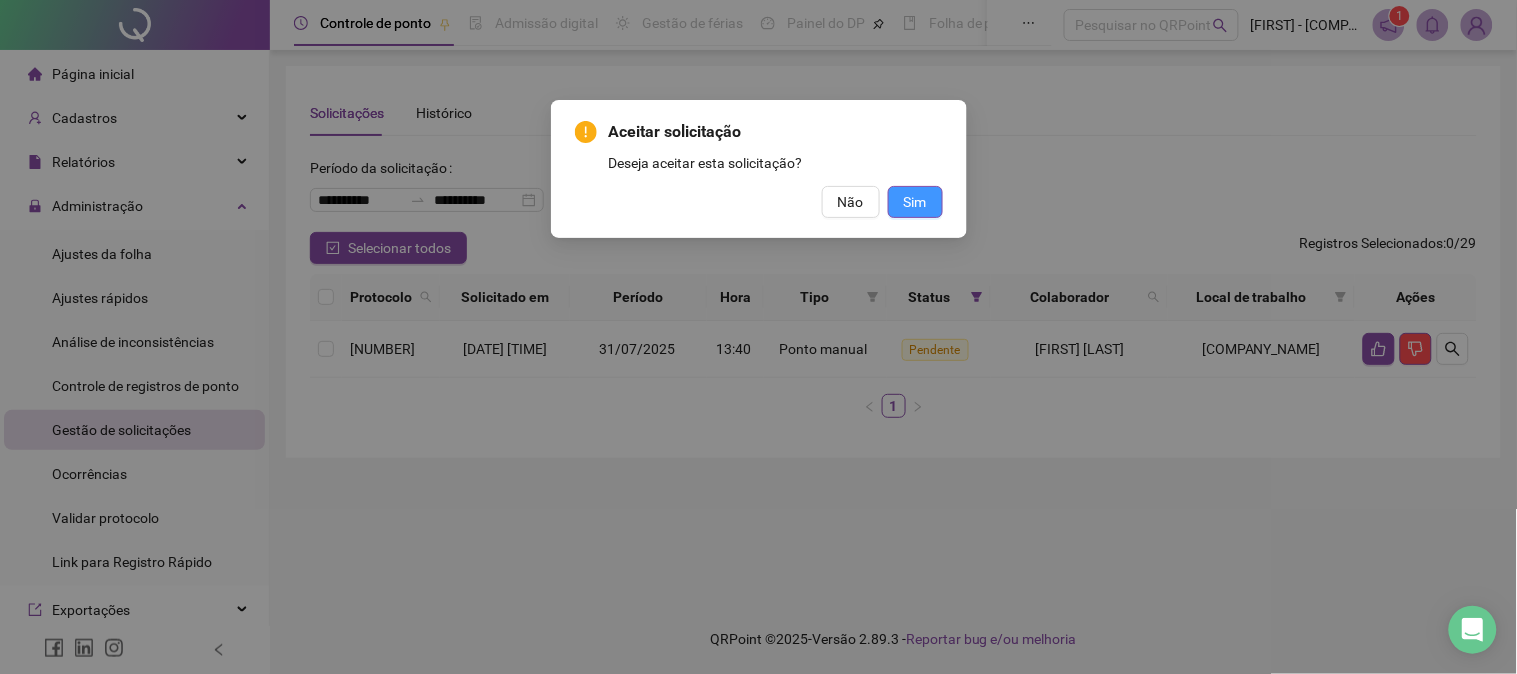 click on "Sim" at bounding box center [915, 202] 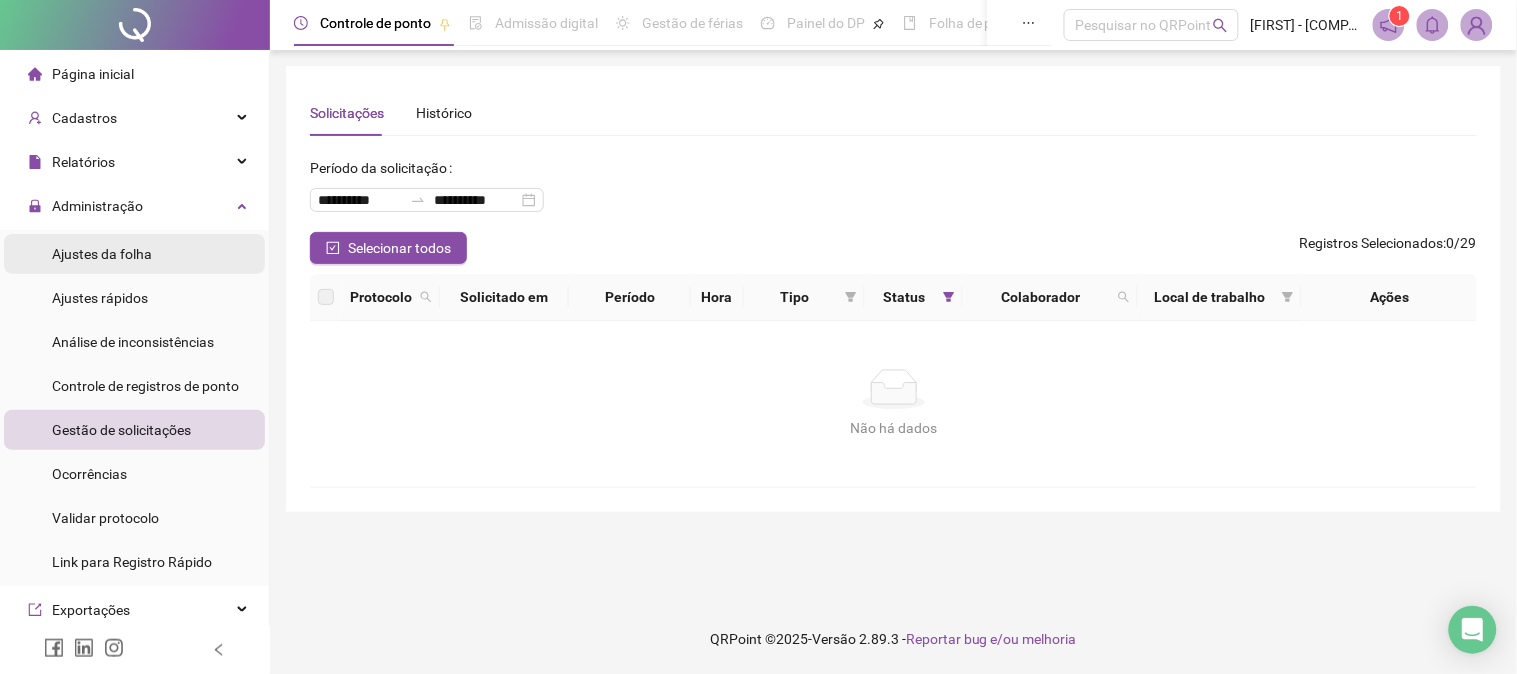 click on "Ajustes da folha" at bounding box center (102, 254) 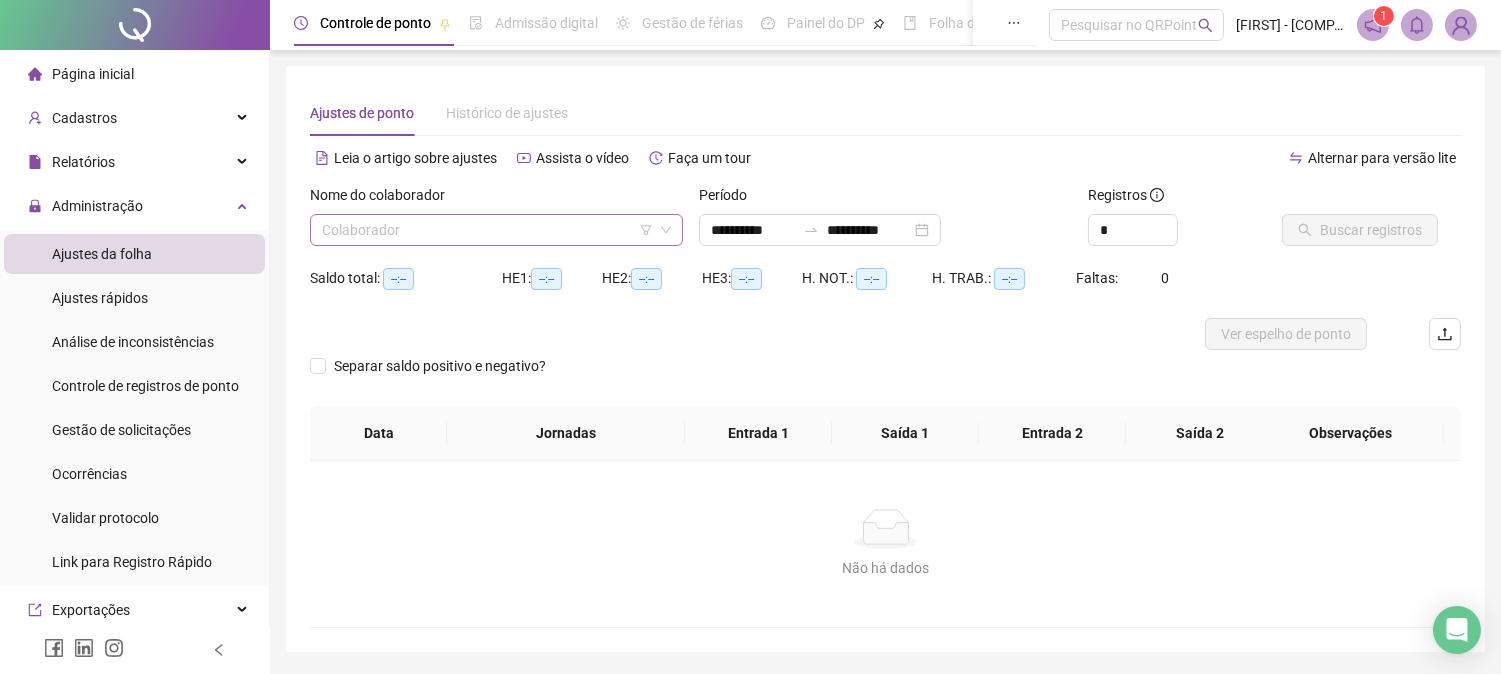 click at bounding box center [487, 230] 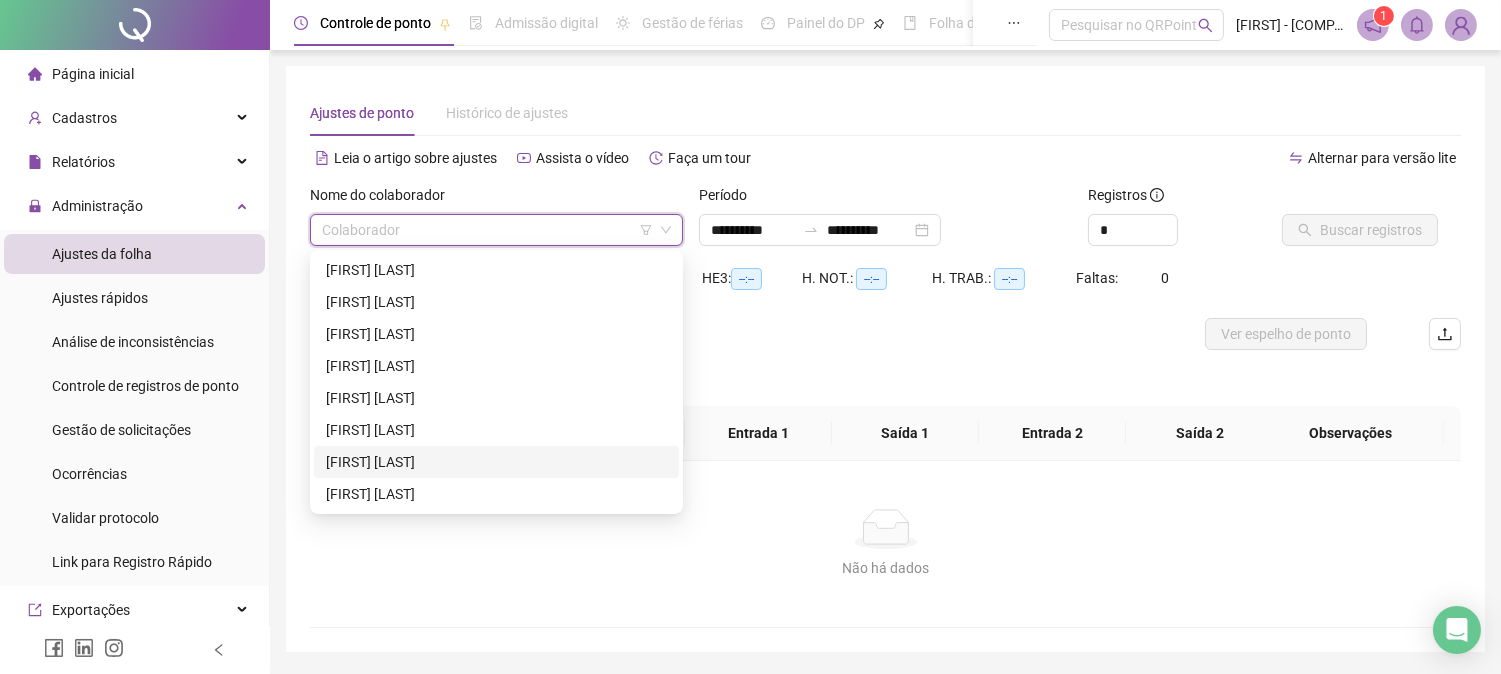 click on "[FIRST] [LAST]" at bounding box center [496, 462] 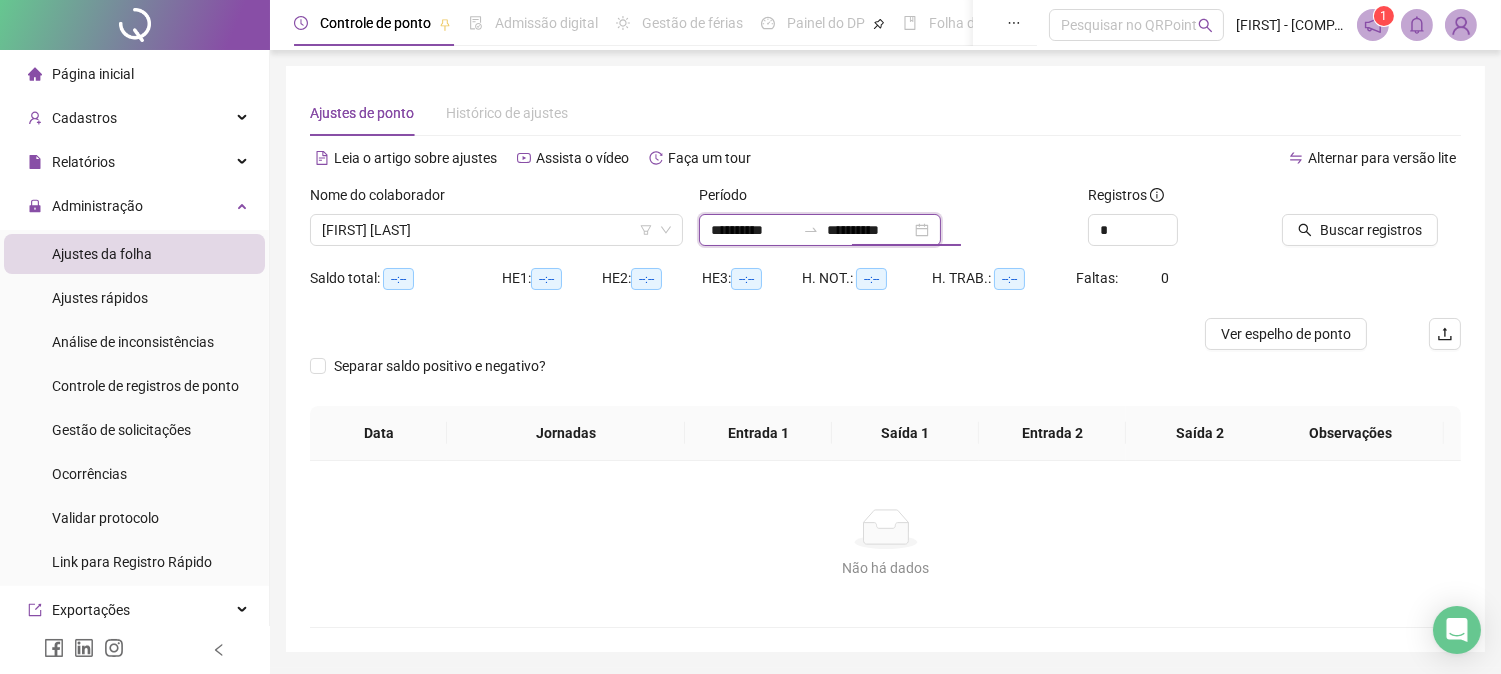 click on "**********" at bounding box center (869, 230) 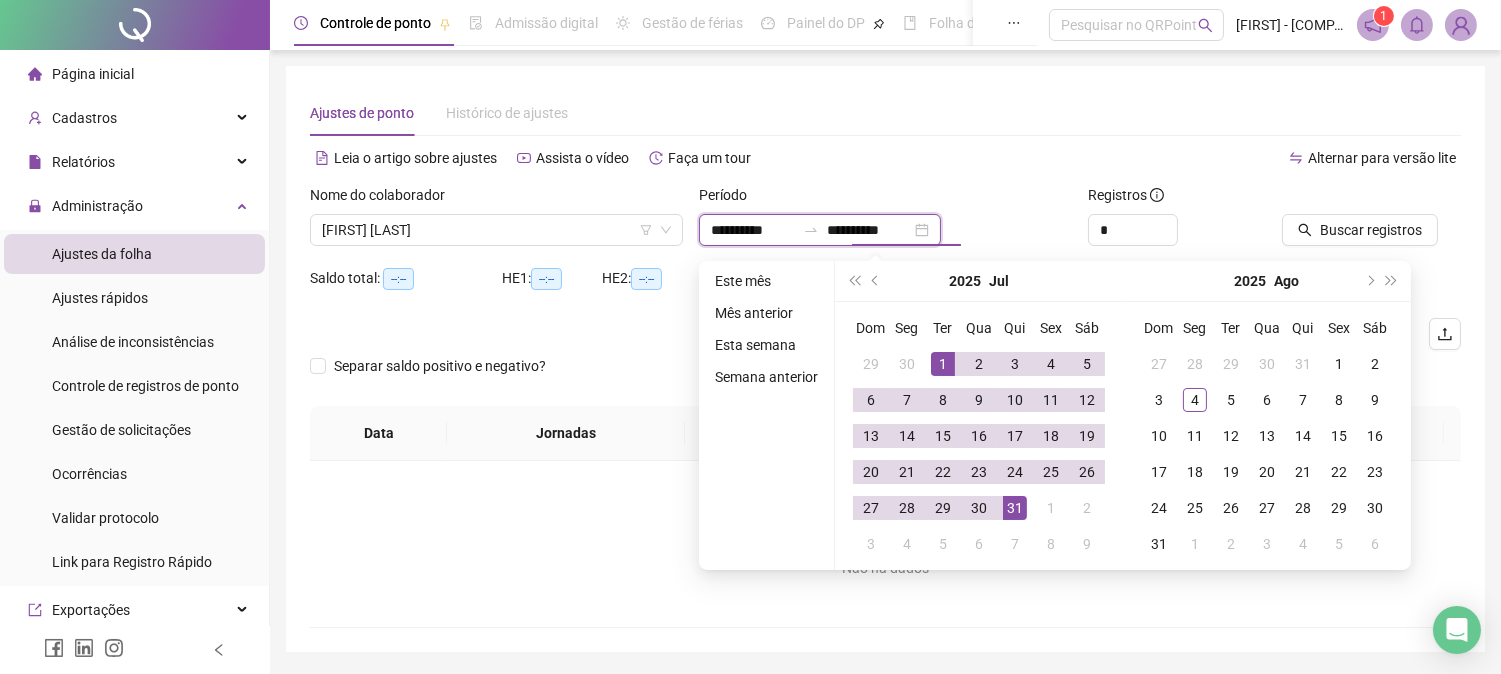 click on "**********" at bounding box center [820, 230] 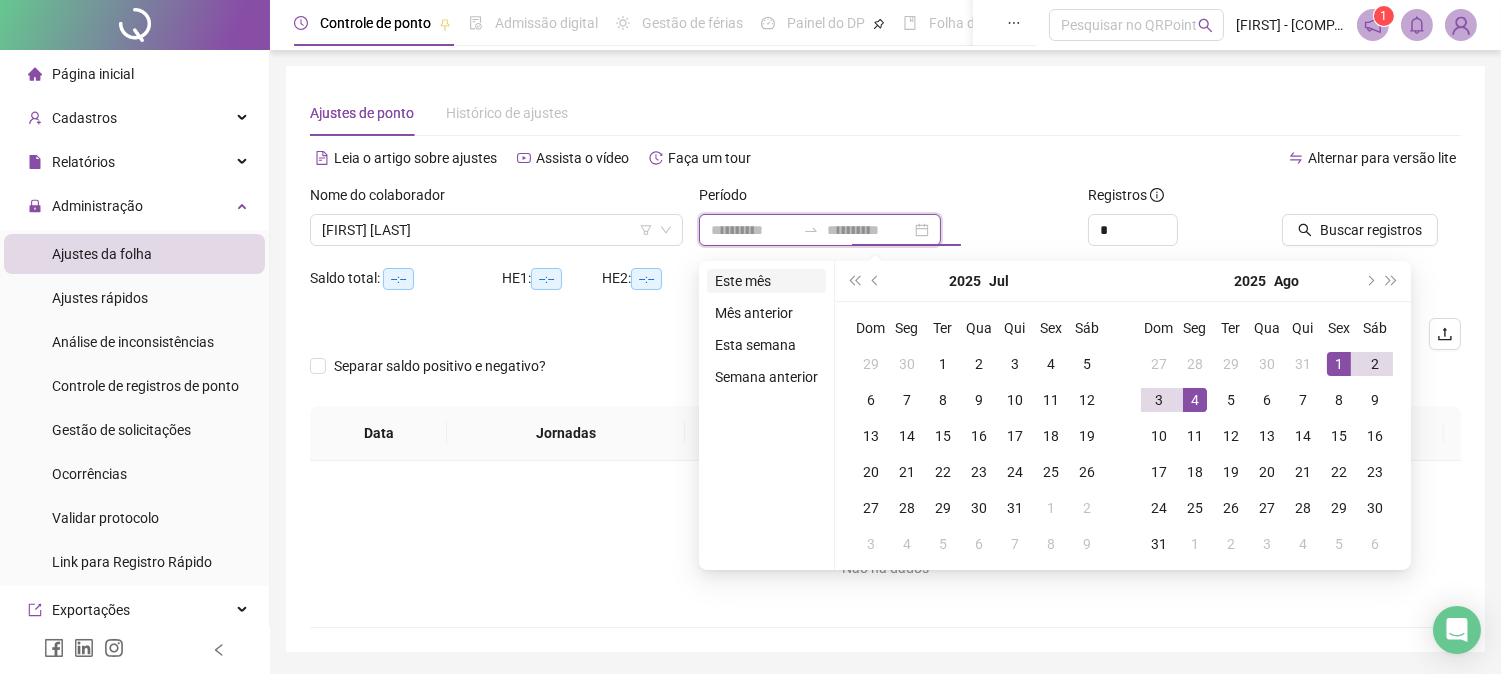 type on "**********" 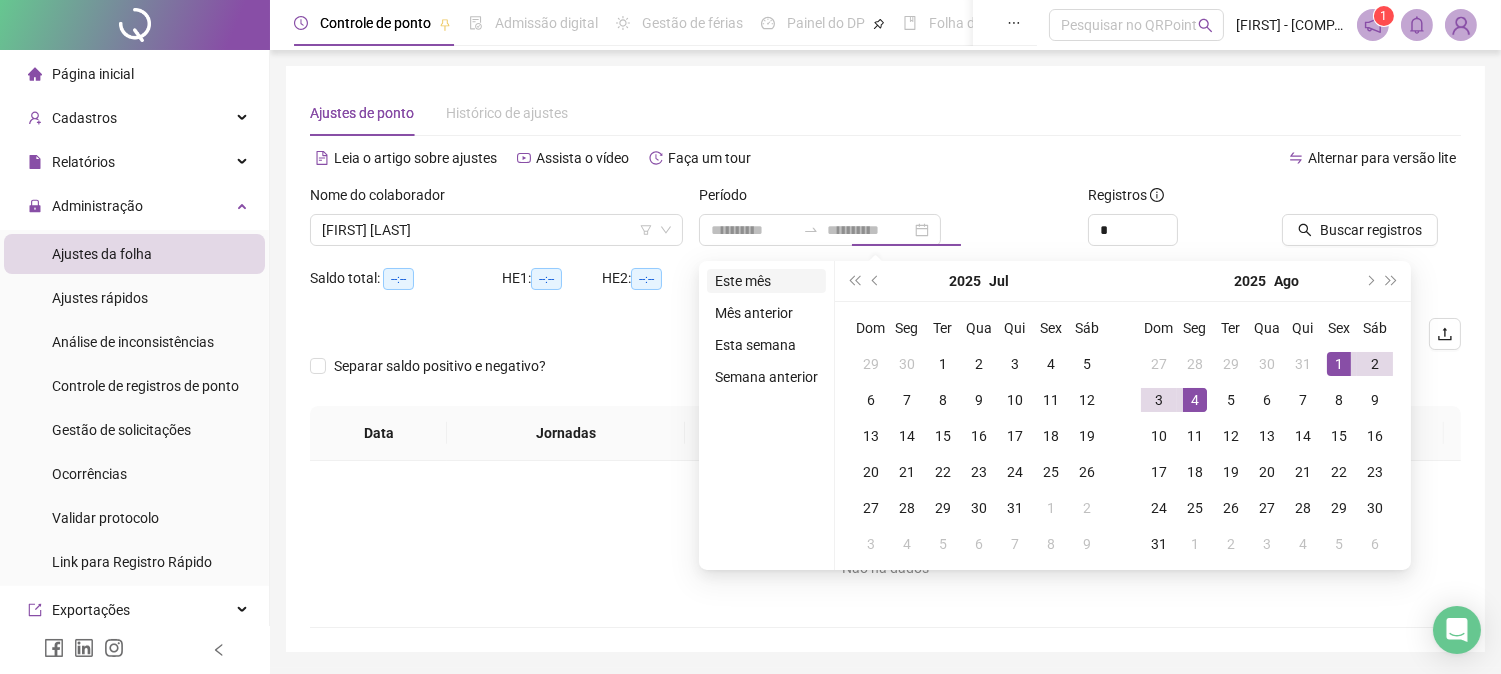 click on "Este mês" at bounding box center (766, 281) 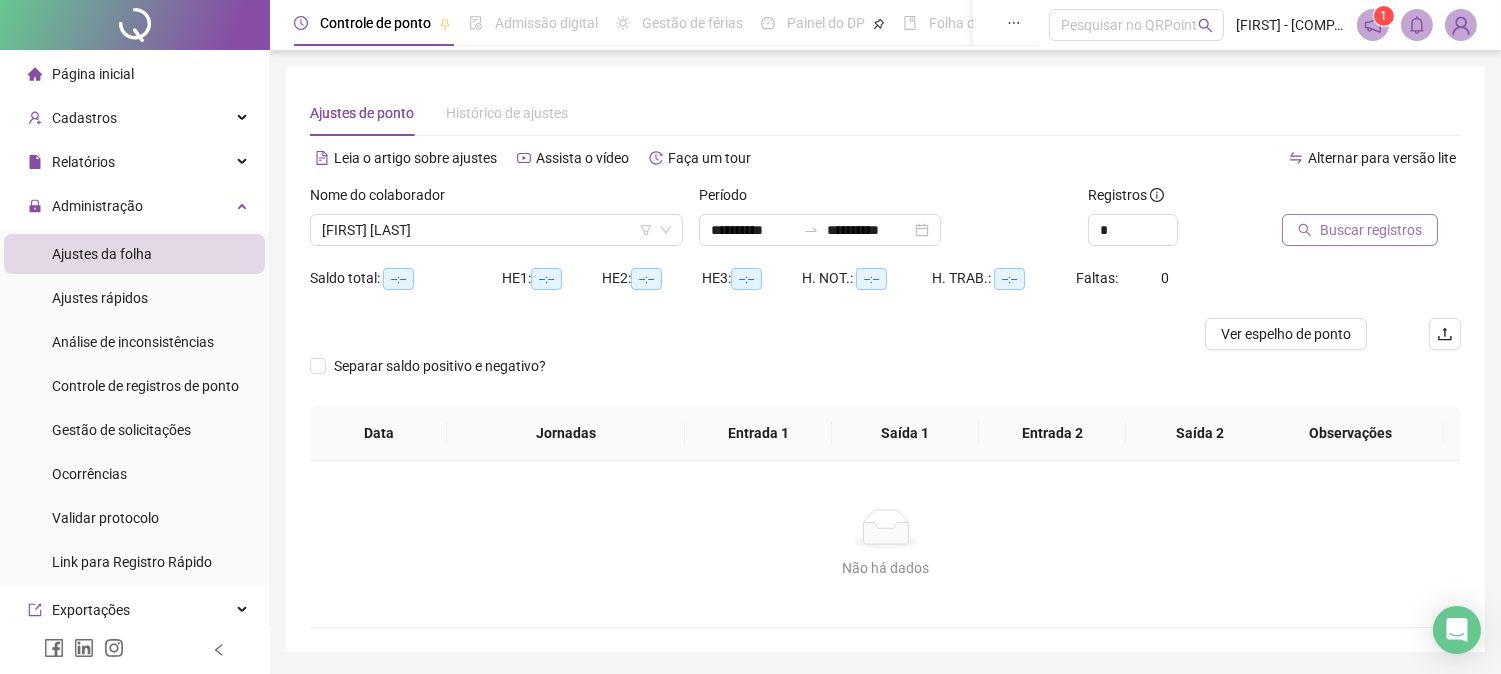 click on "Buscar registros" at bounding box center (1360, 230) 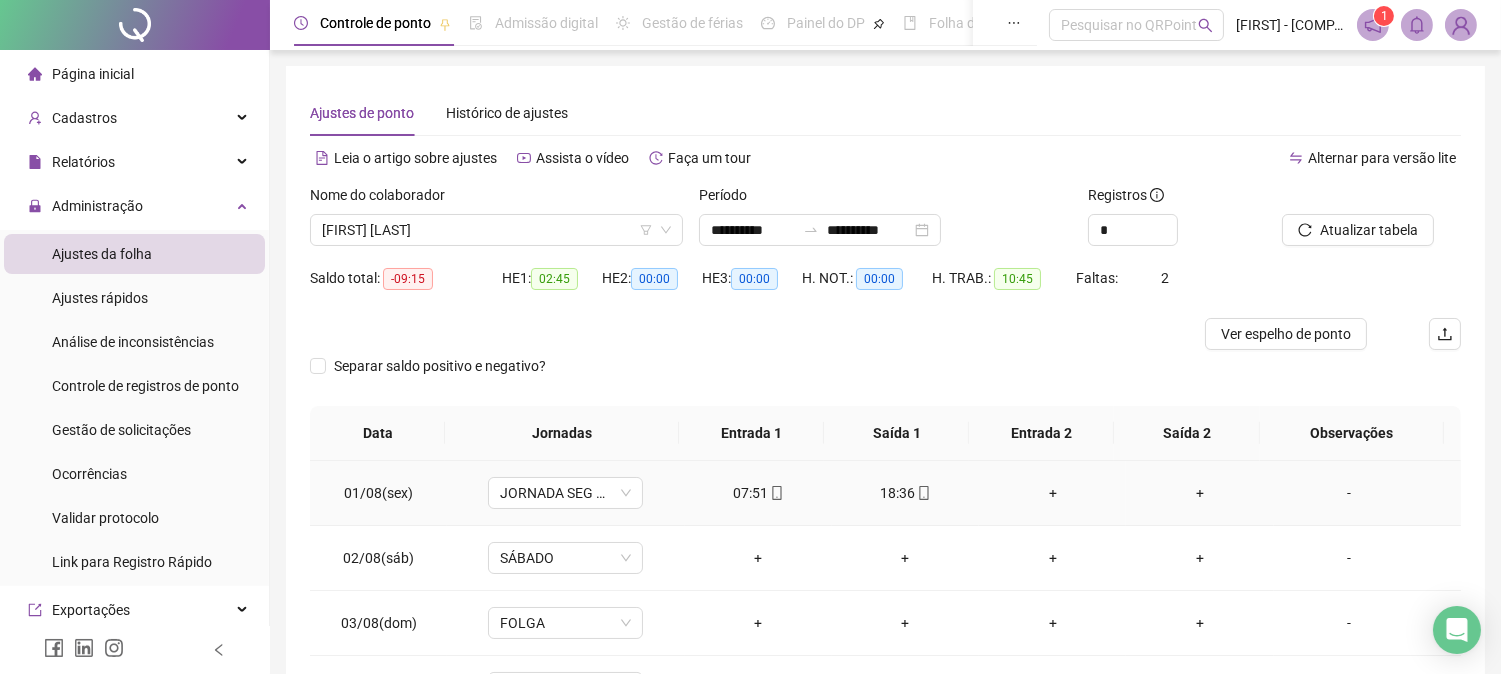 scroll, scrollTop: 111, scrollLeft: 0, axis: vertical 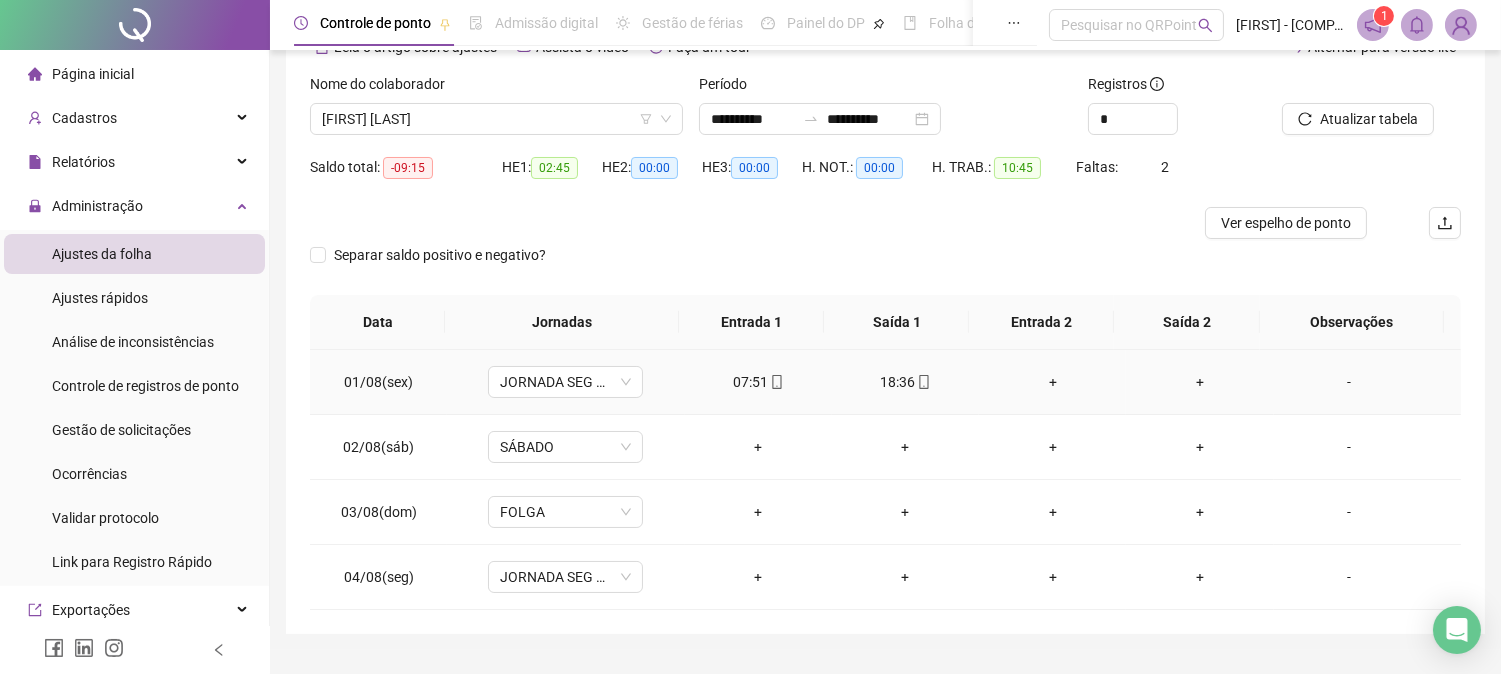 click on "+" at bounding box center (1052, 382) 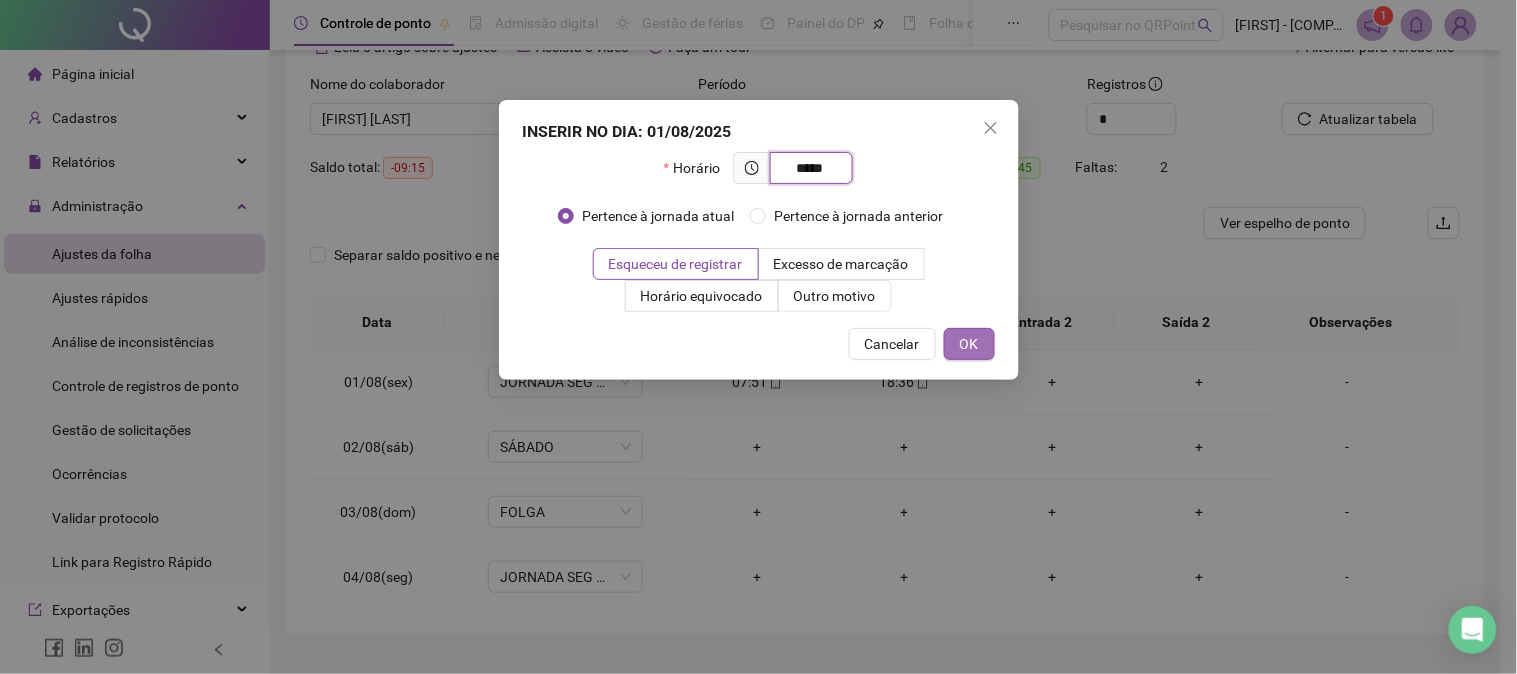 type on "*****" 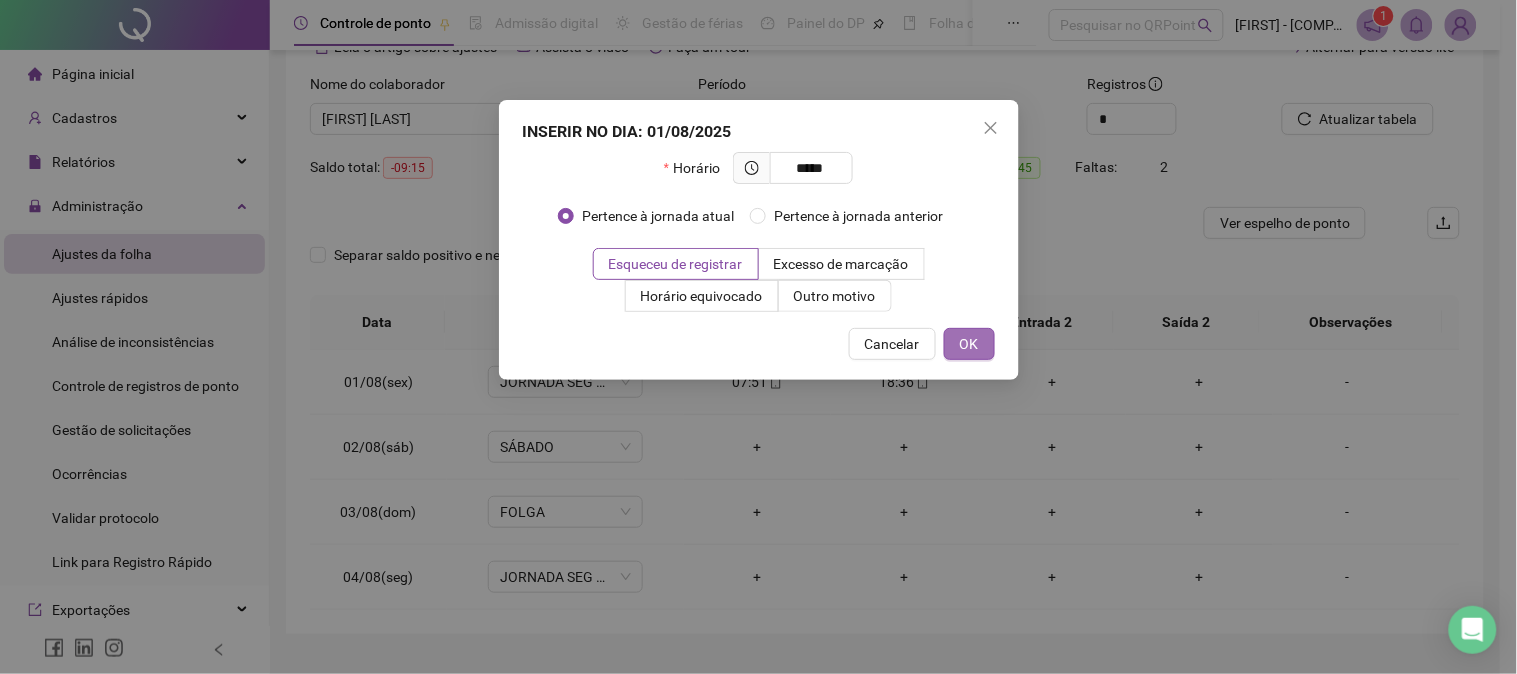 click on "OK" at bounding box center [969, 344] 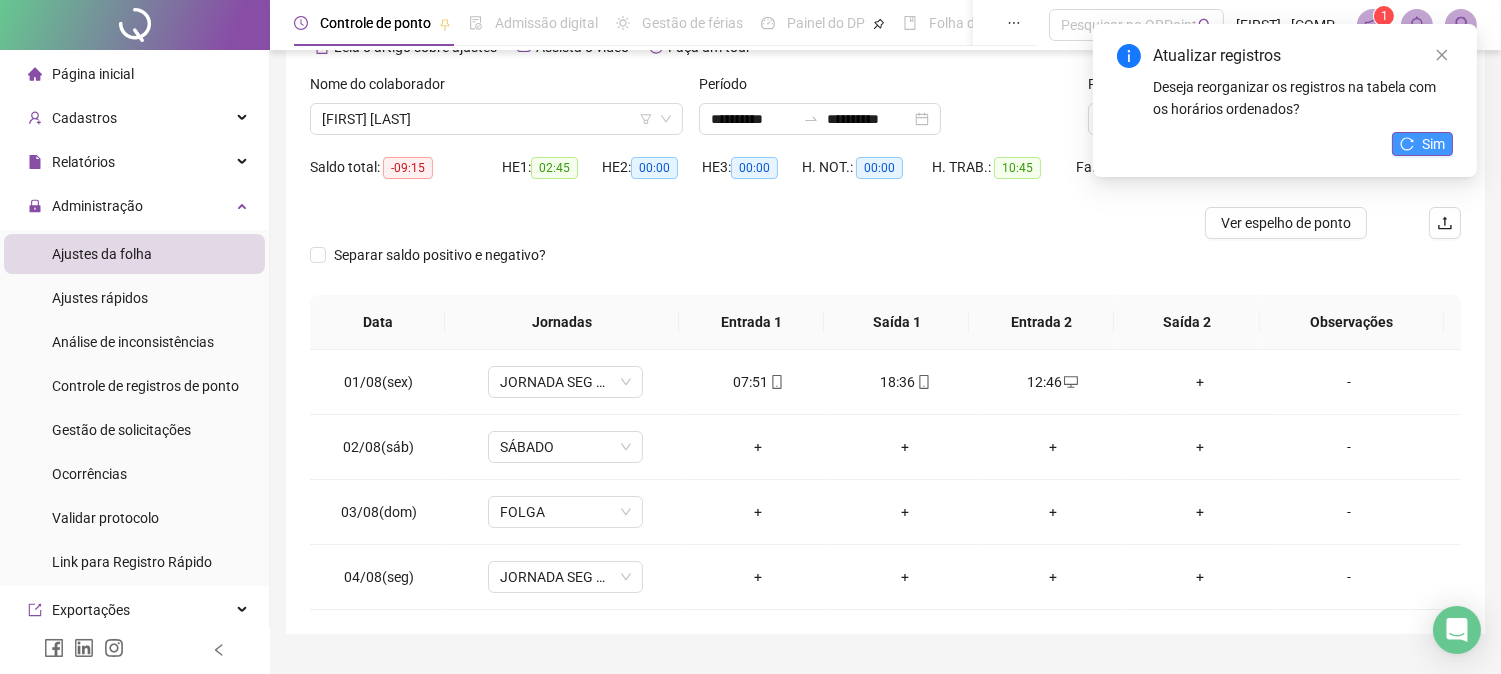 click on "Sim" at bounding box center (1433, 144) 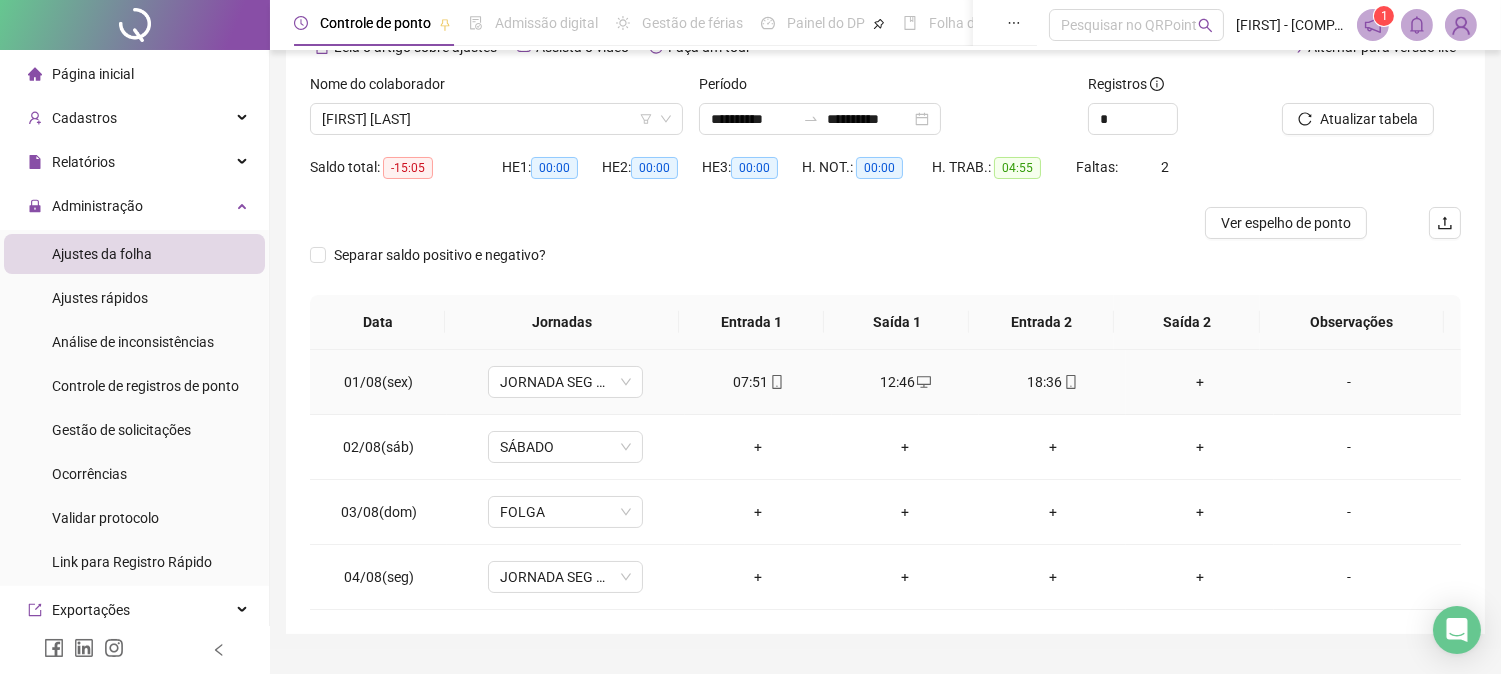 click on "+" at bounding box center [1199, 382] 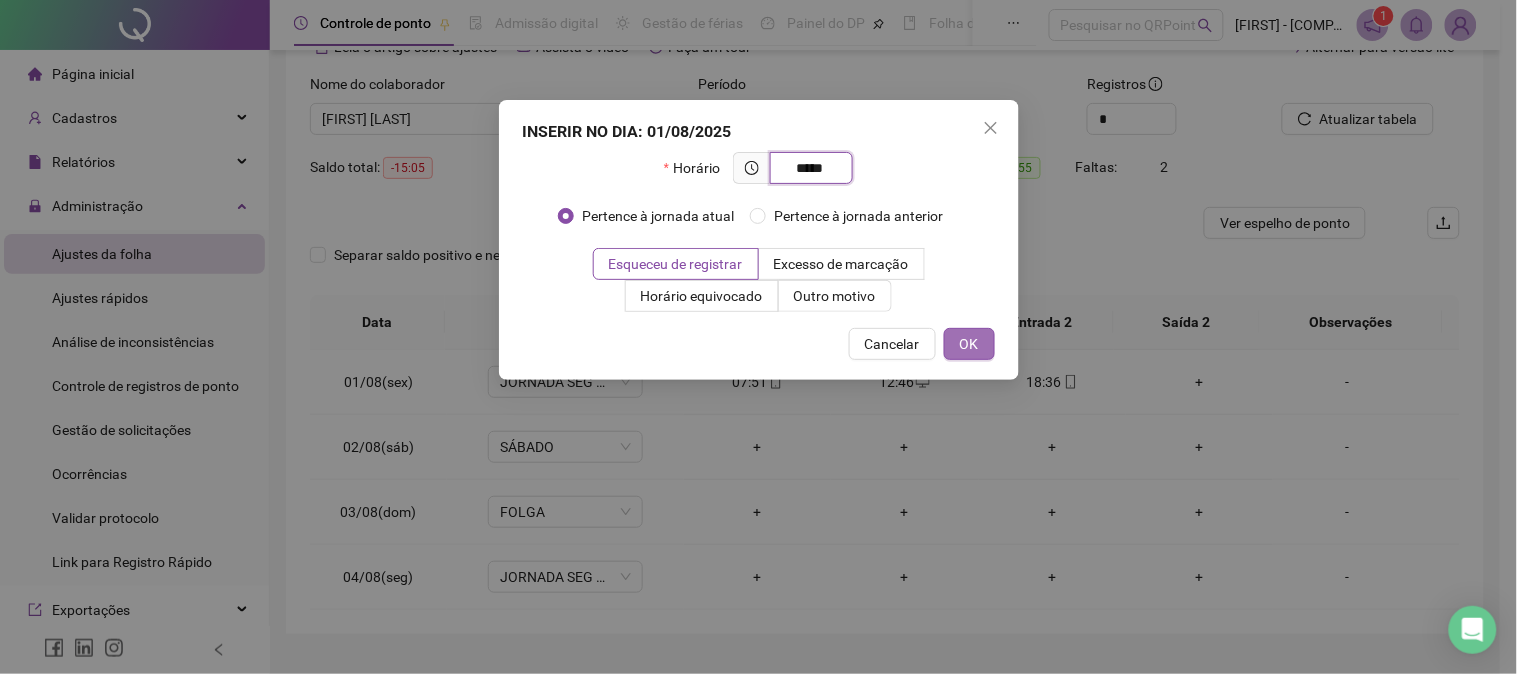 type on "*****" 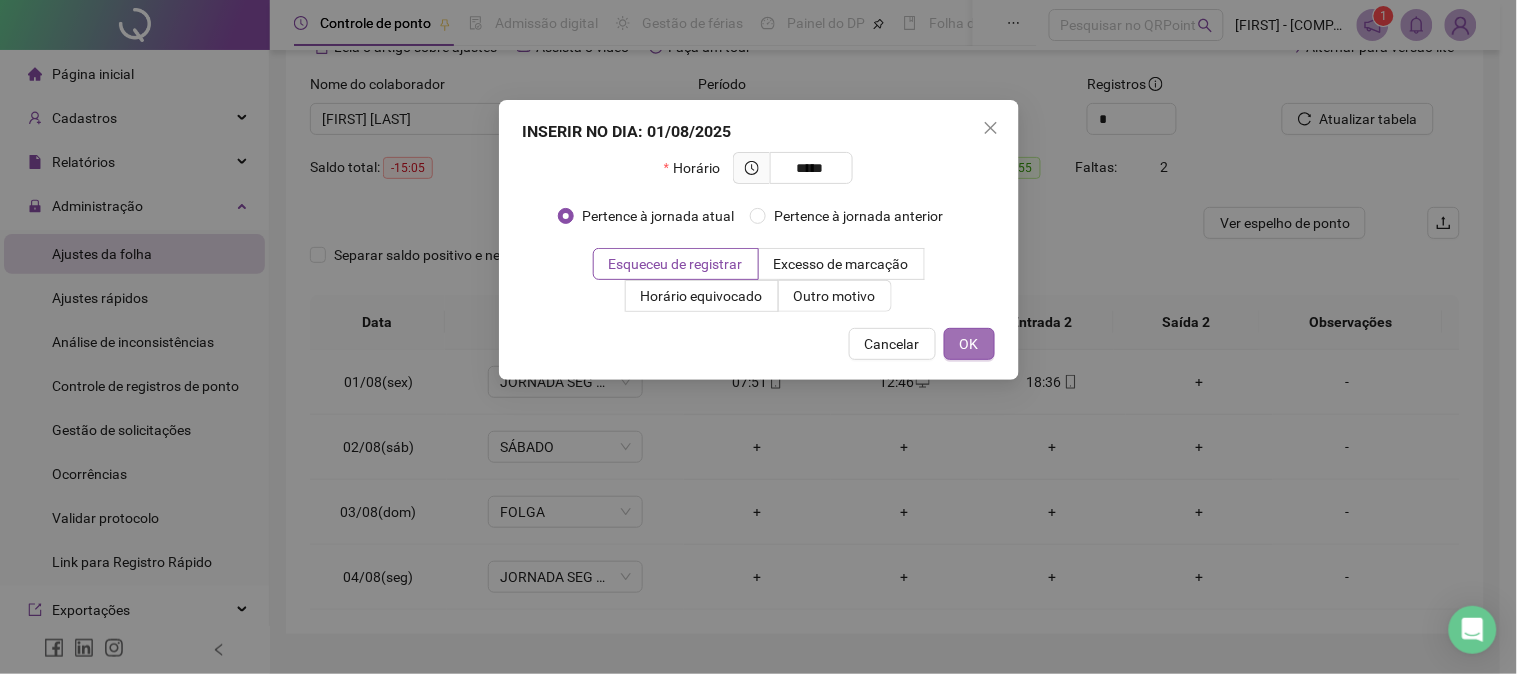 click on "OK" at bounding box center (969, 344) 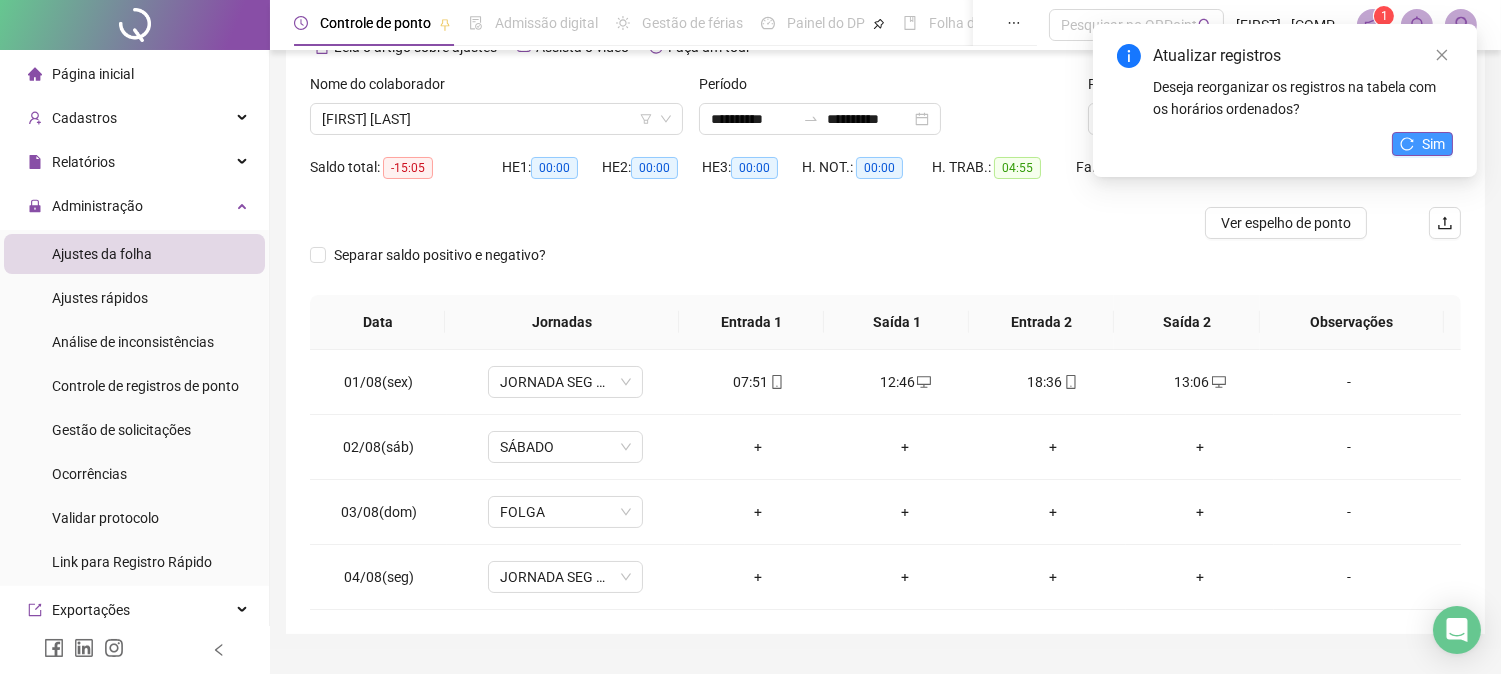 click on "Sim" at bounding box center [1433, 144] 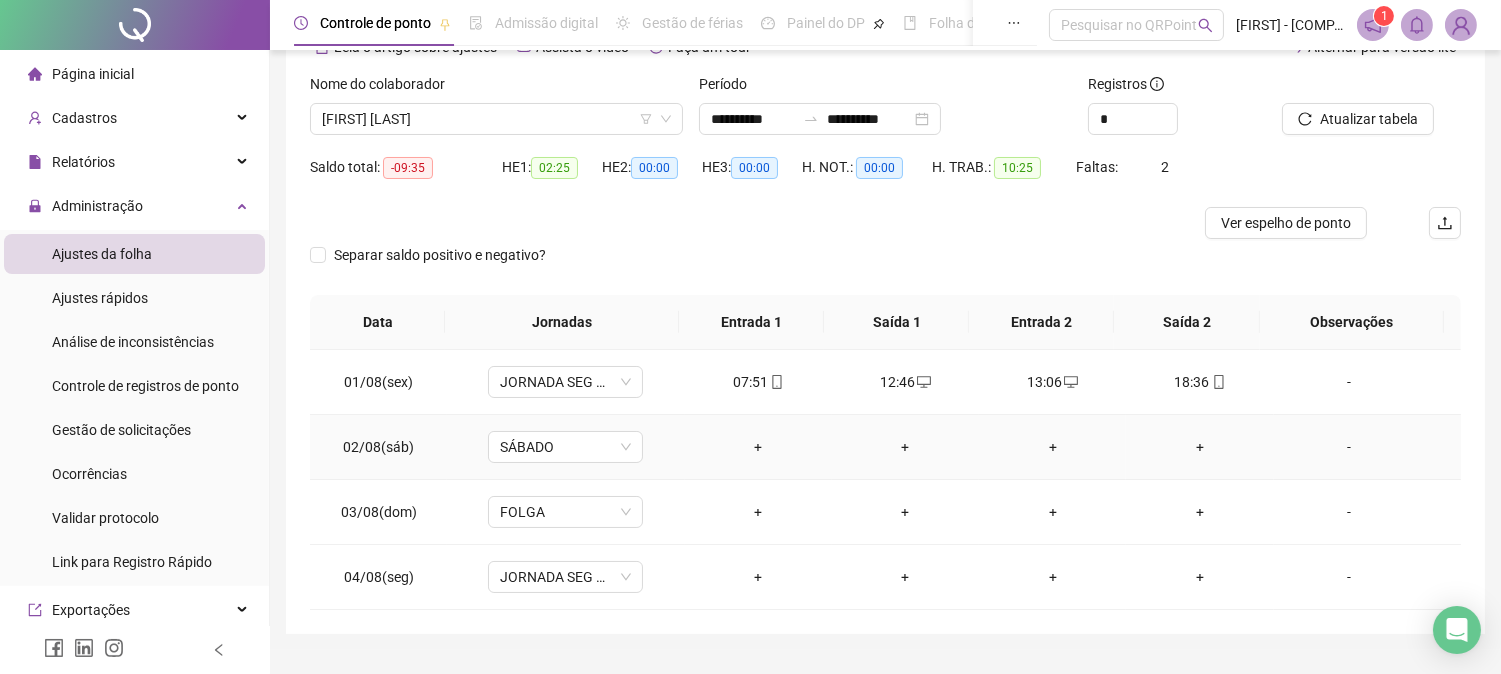 click on "+" at bounding box center (758, 447) 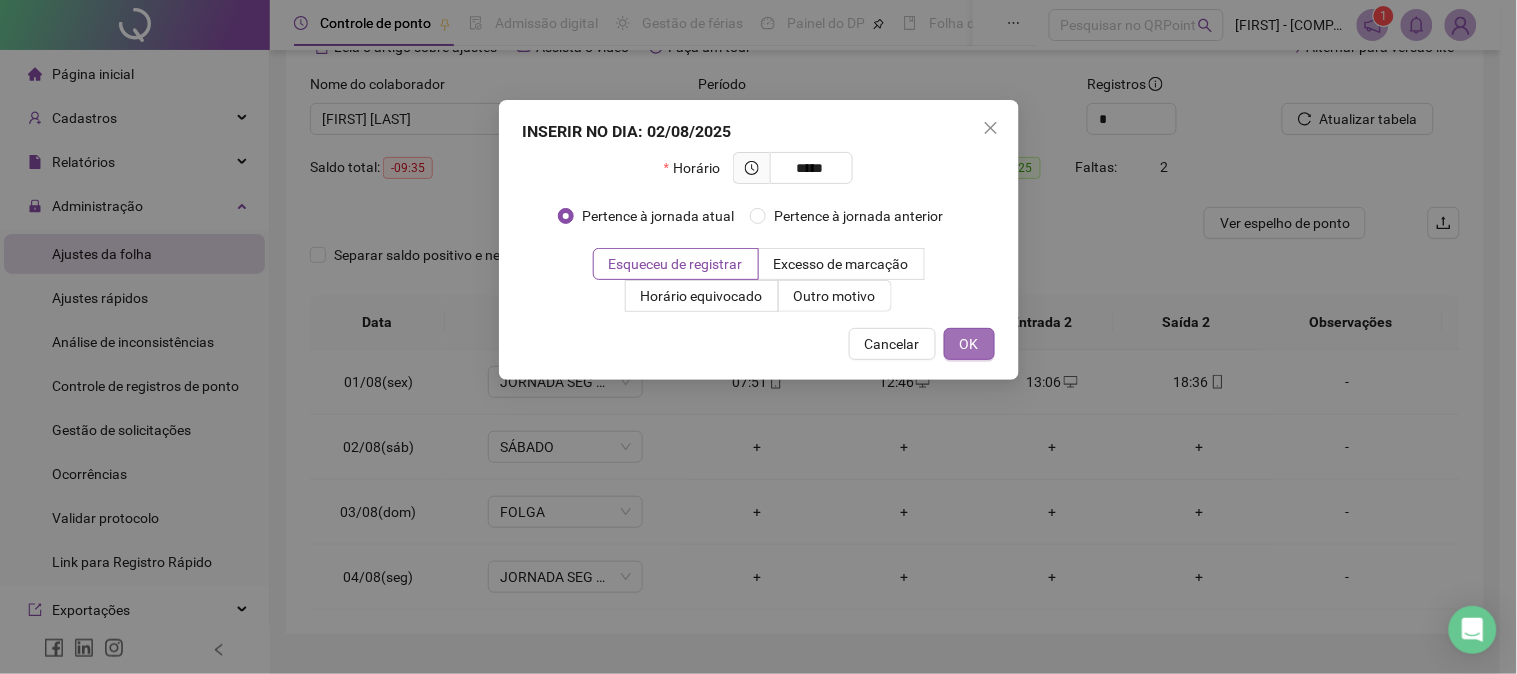 type on "*****" 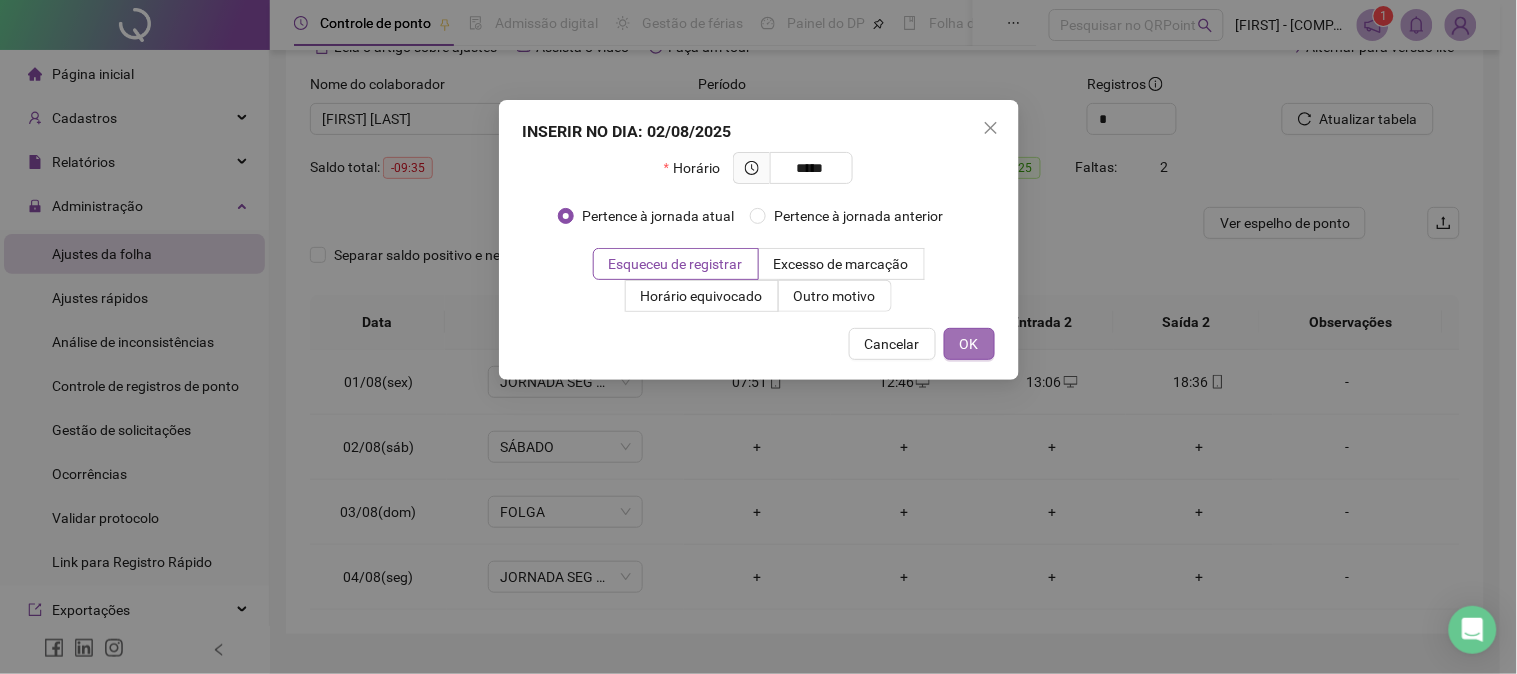 click on "OK" at bounding box center (969, 344) 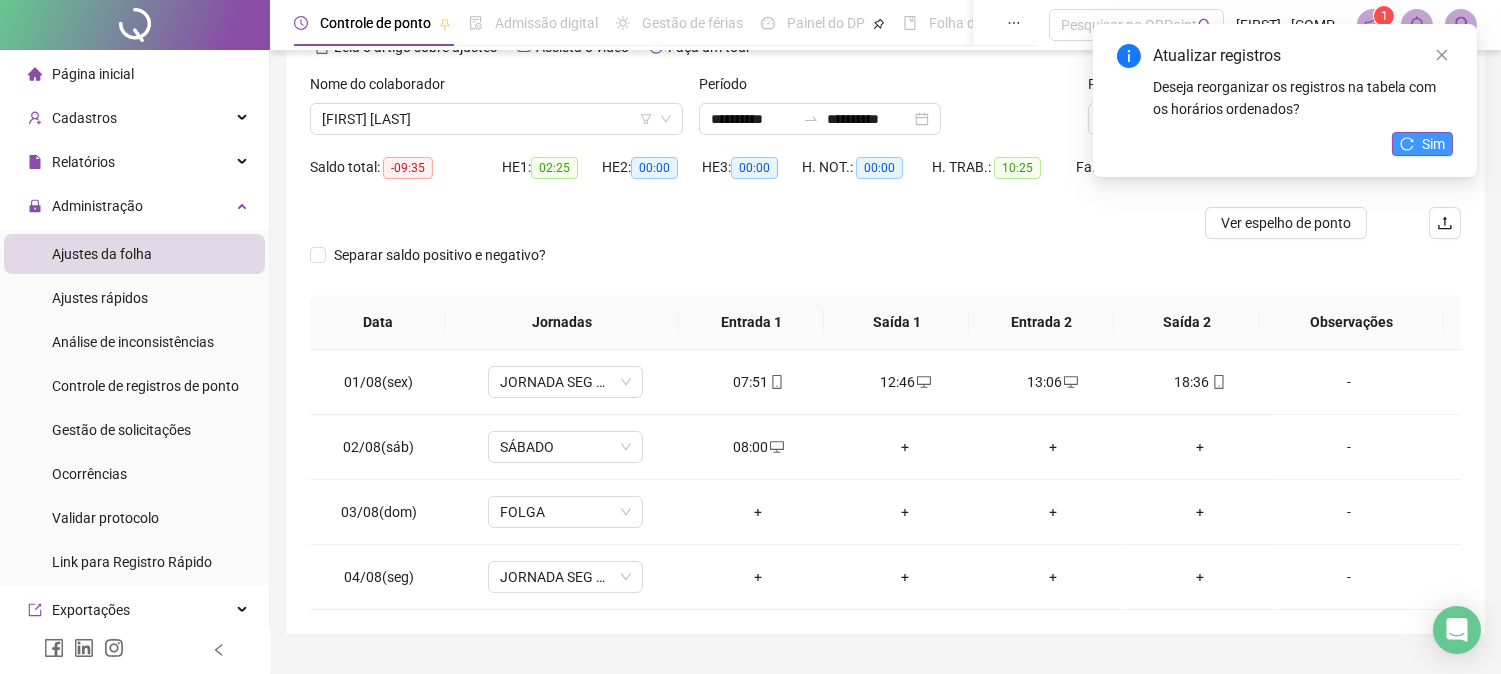 click on "Sim" at bounding box center (1433, 144) 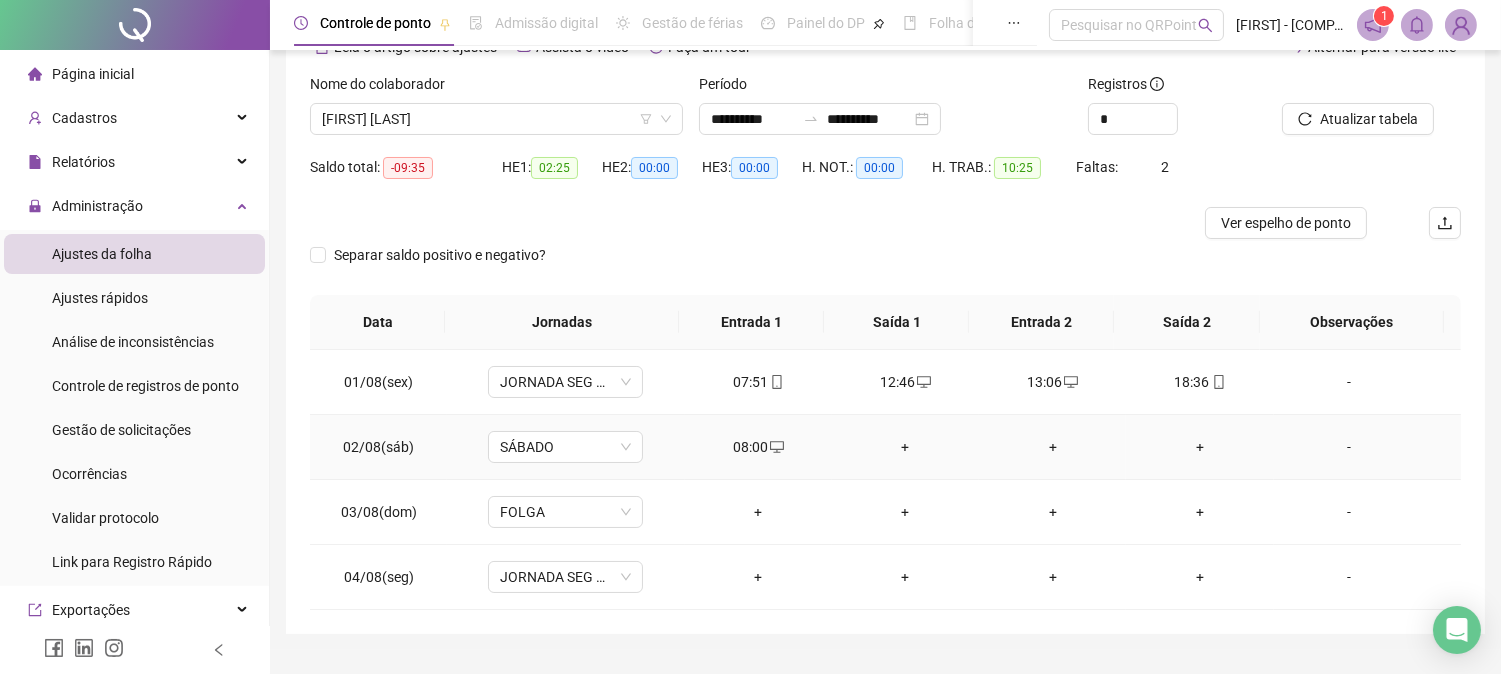 click on "+" at bounding box center [905, 447] 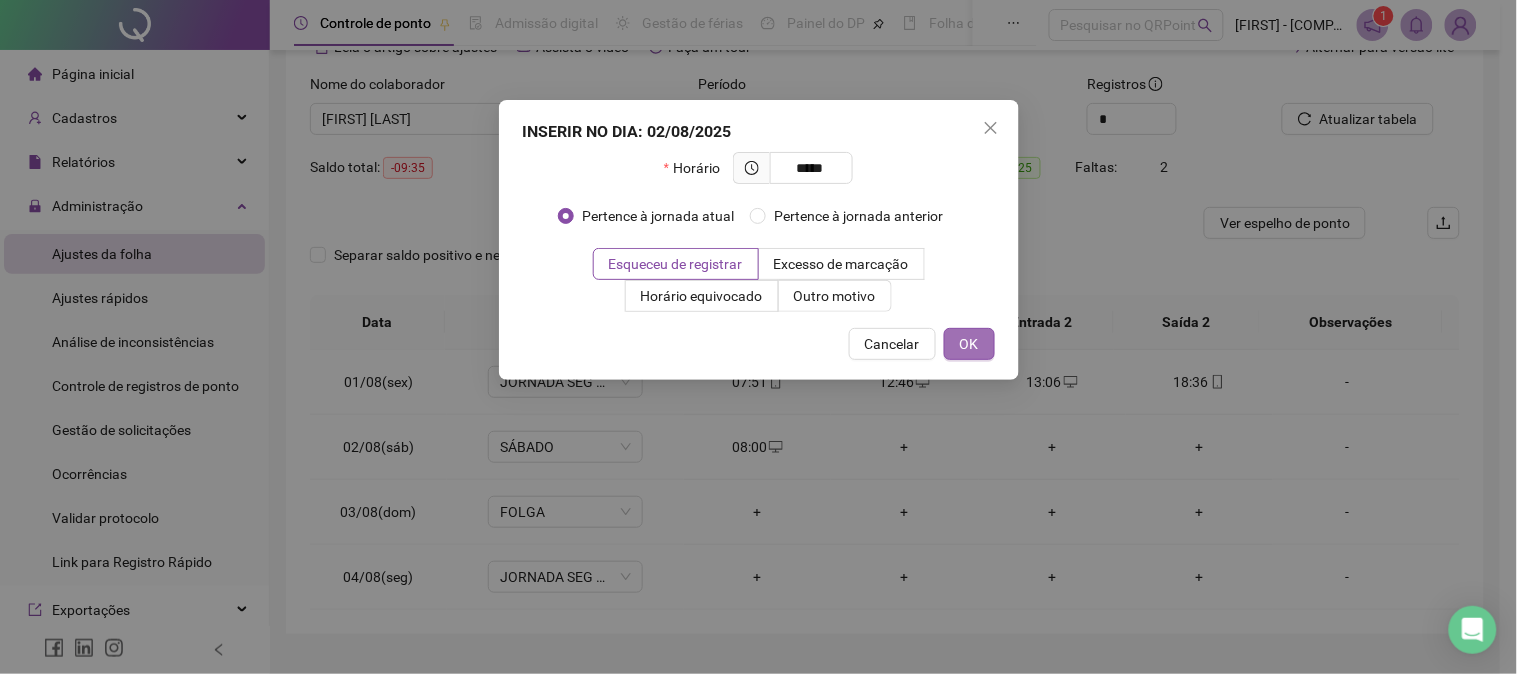 type on "*****" 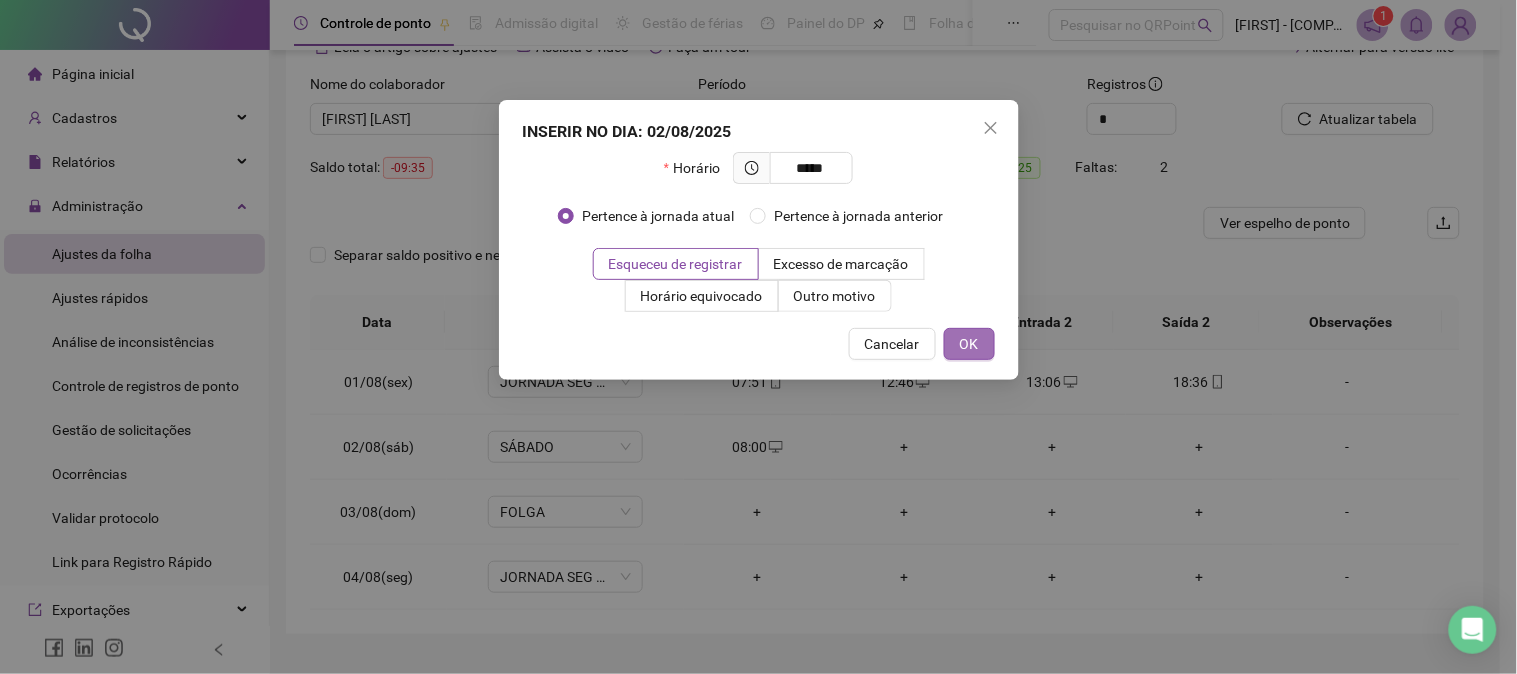 click on "OK" at bounding box center [969, 344] 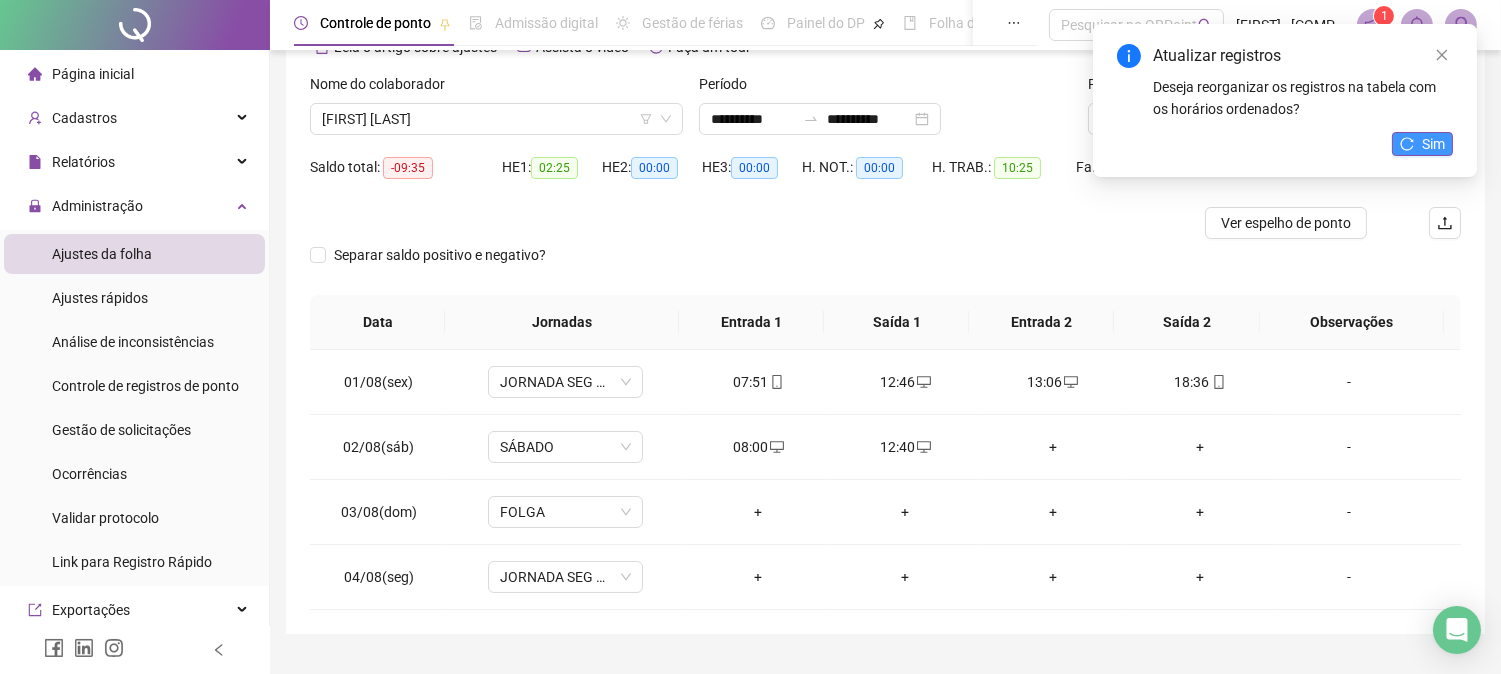 click on "Sim" at bounding box center [1433, 144] 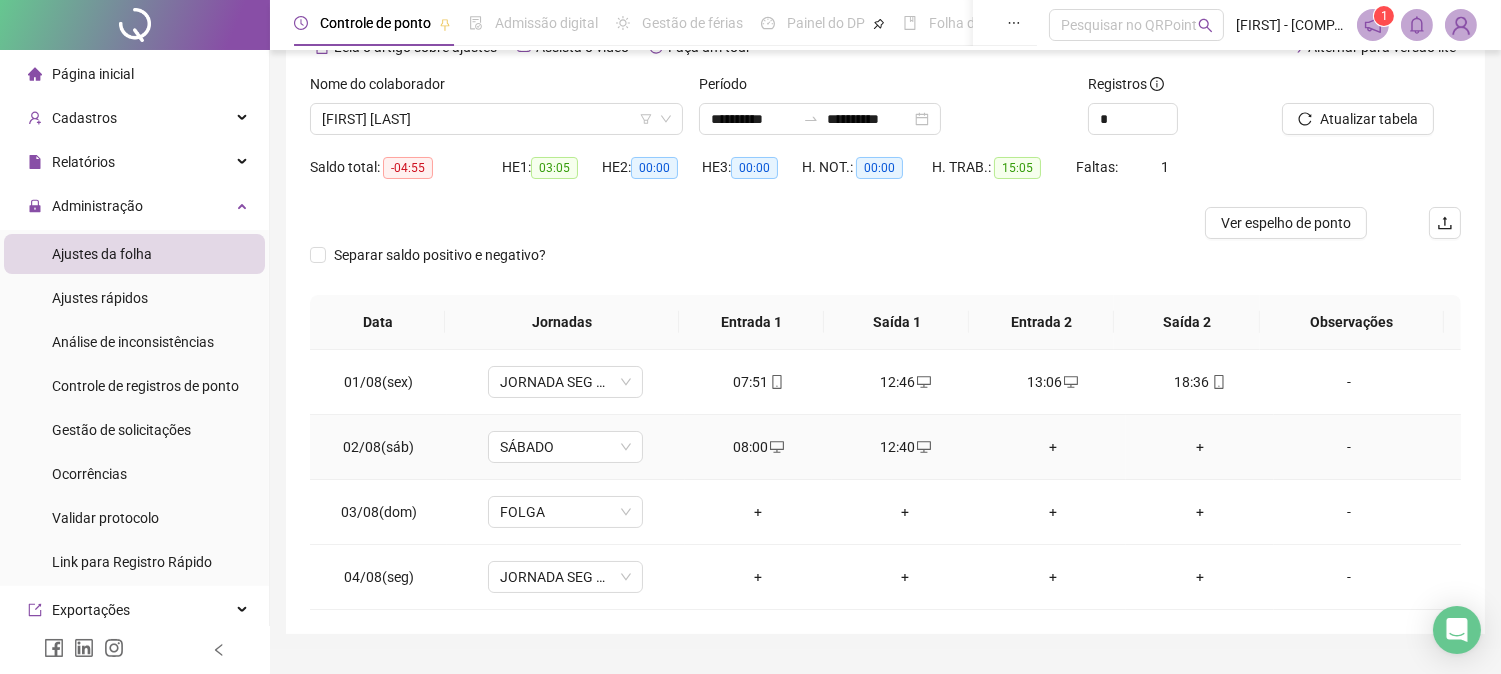 click on "+" at bounding box center (1052, 447) 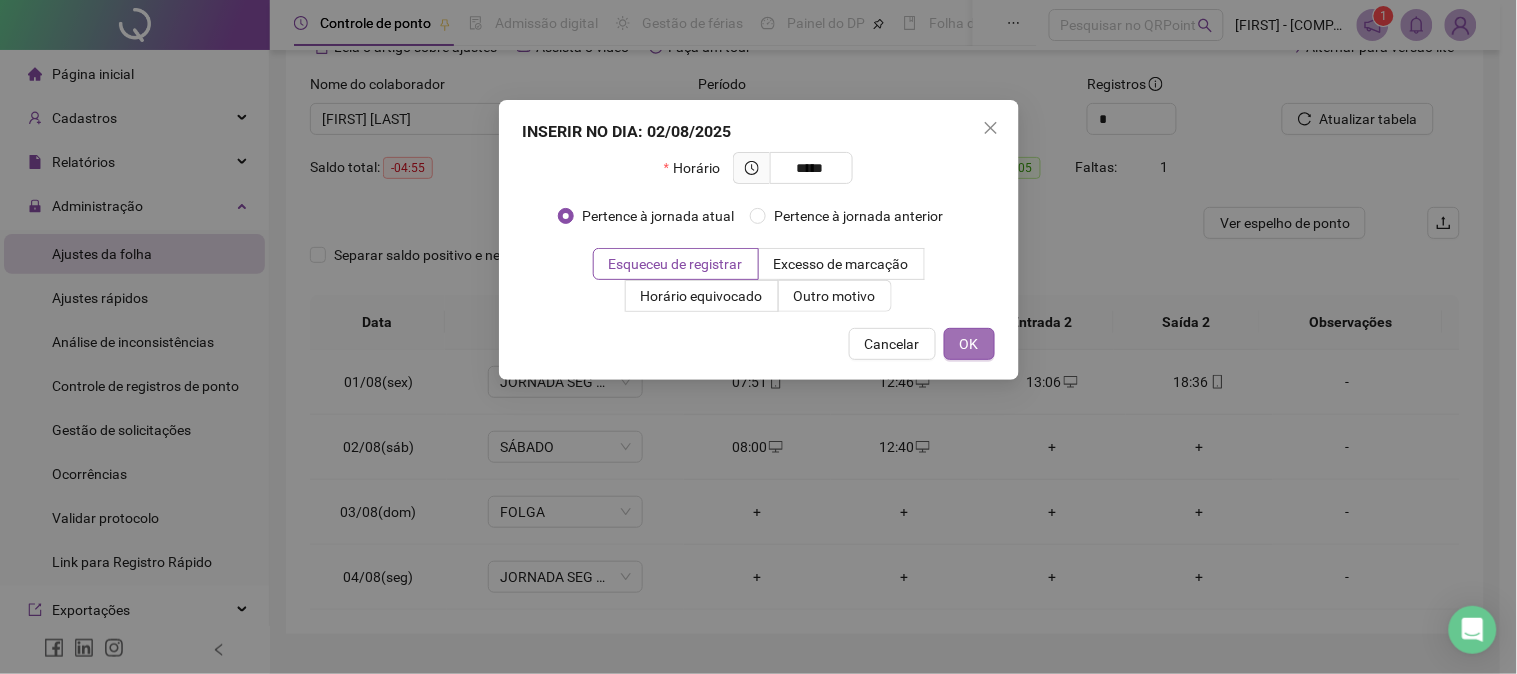 type on "*****" 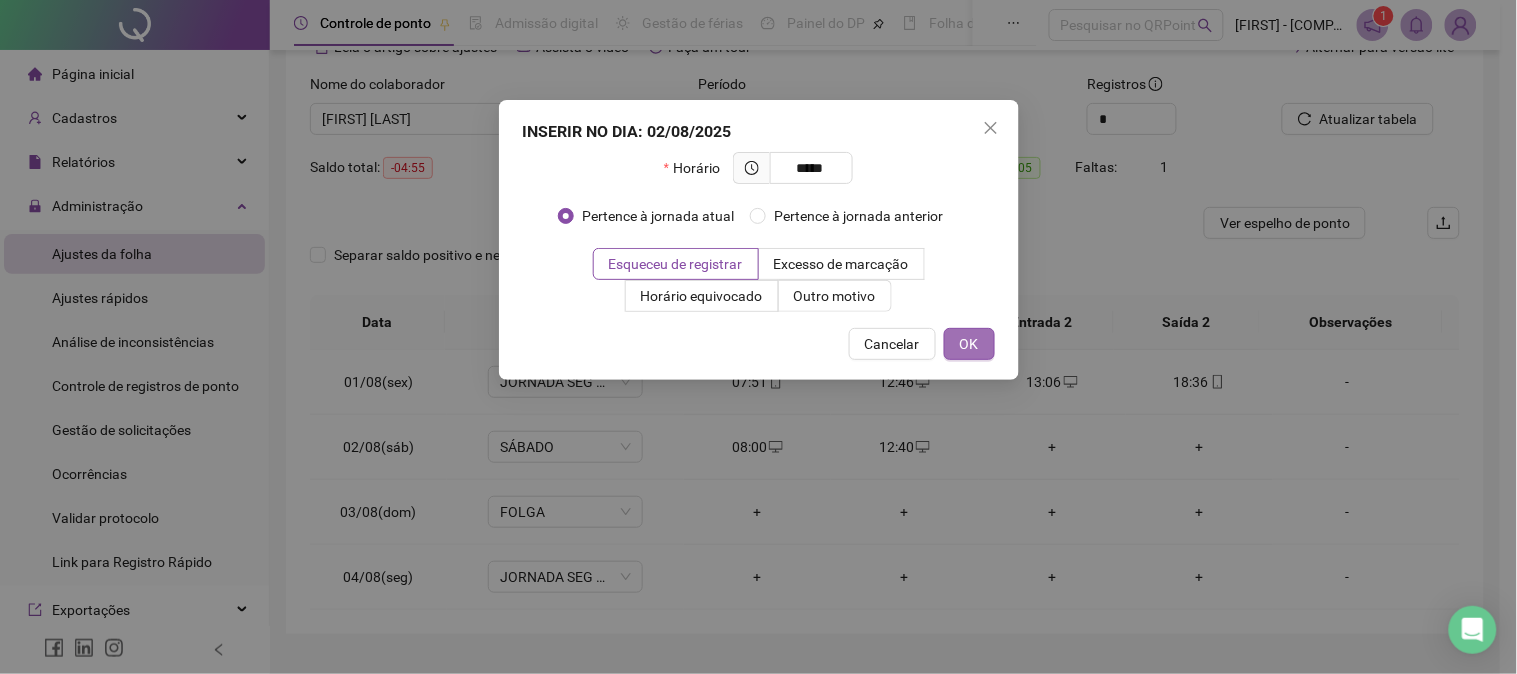 click on "OK" at bounding box center (969, 344) 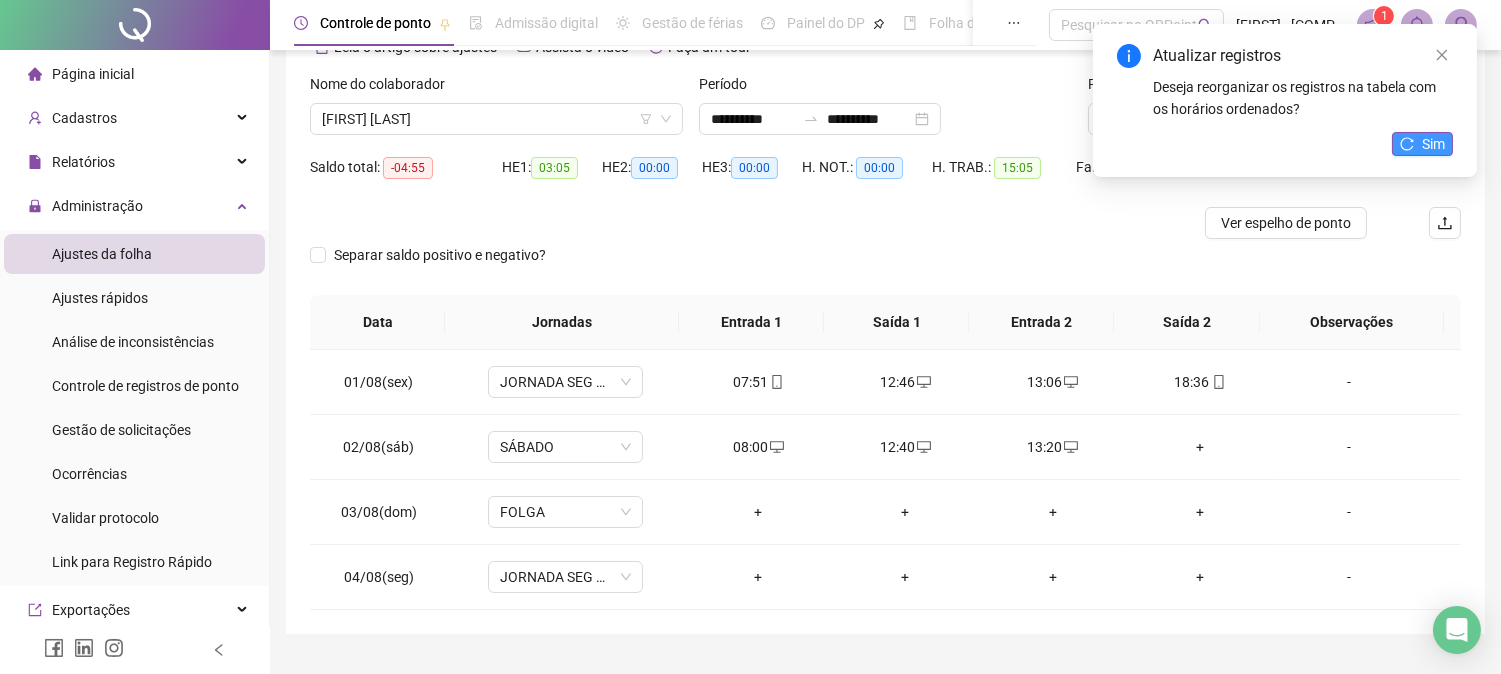 click 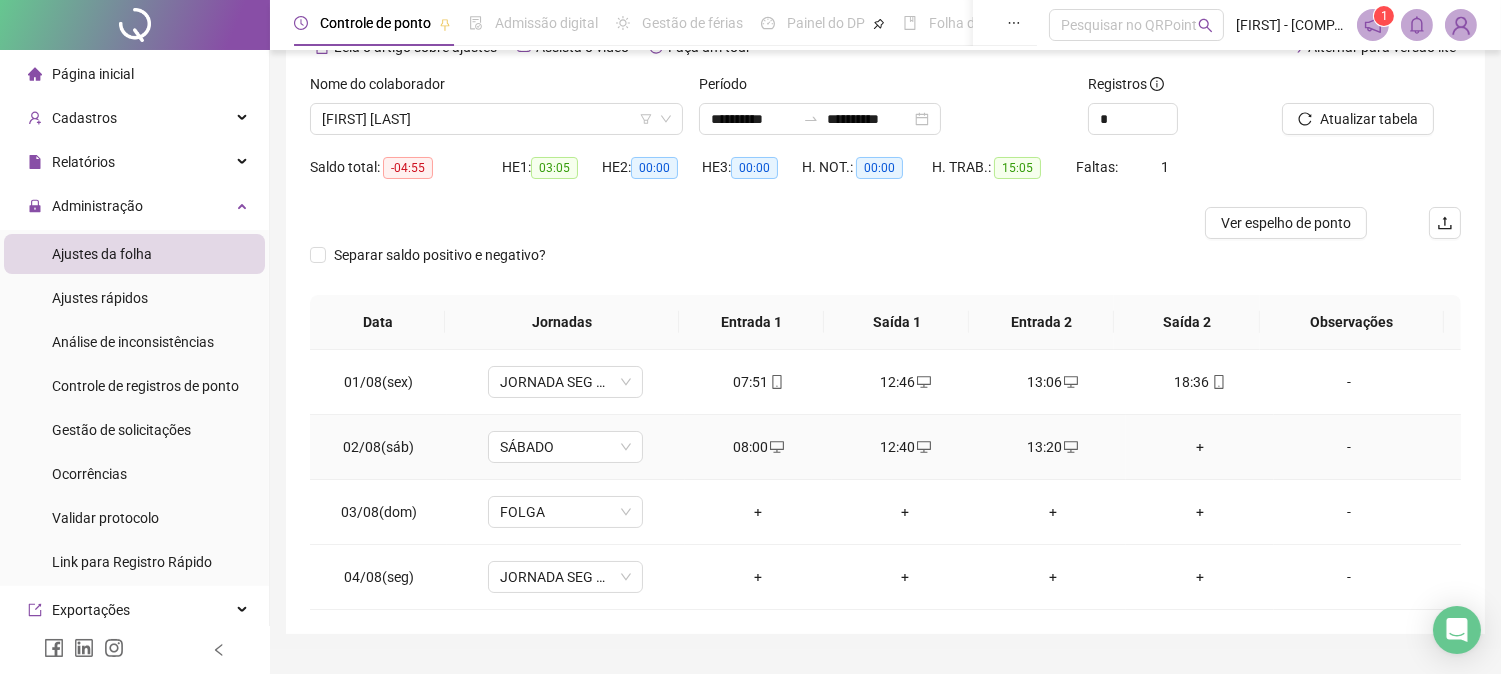 click on "+" at bounding box center [1199, 447] 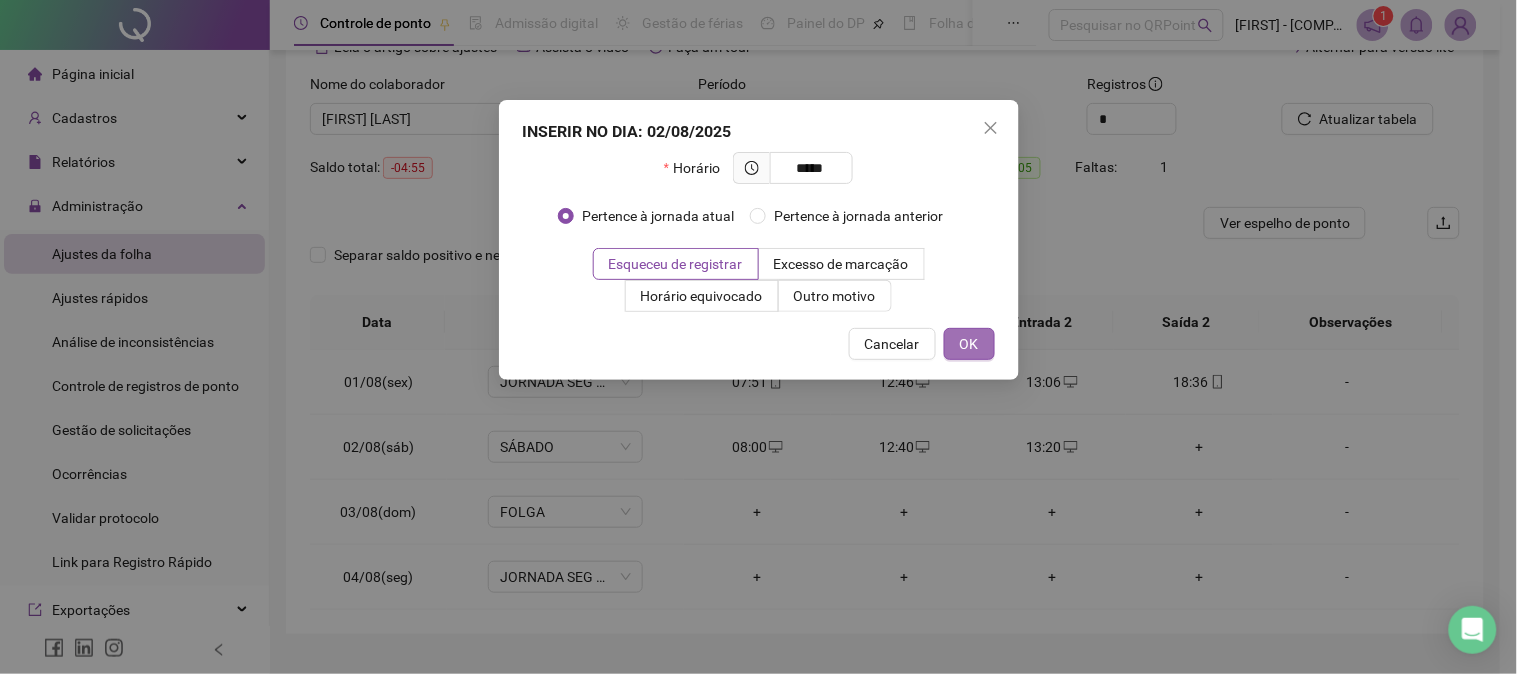 type on "*****" 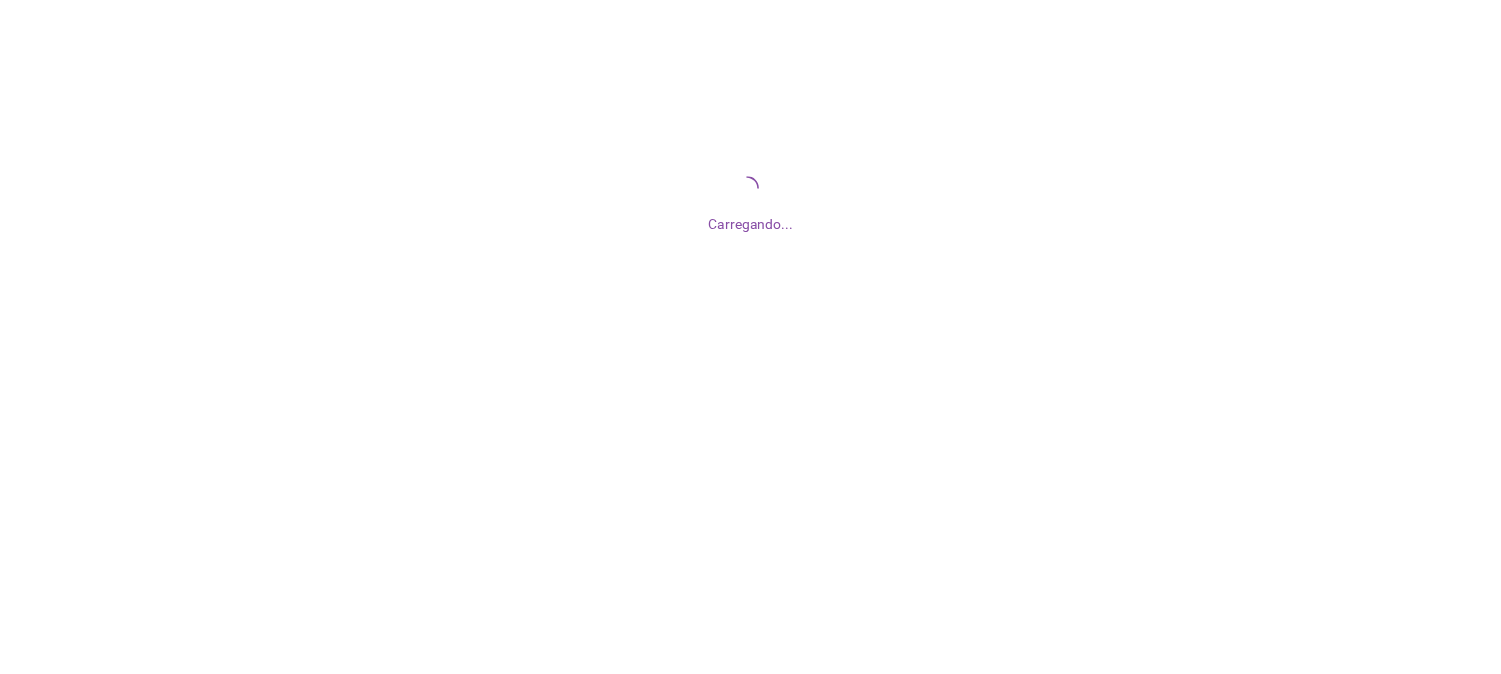 scroll, scrollTop: 0, scrollLeft: 0, axis: both 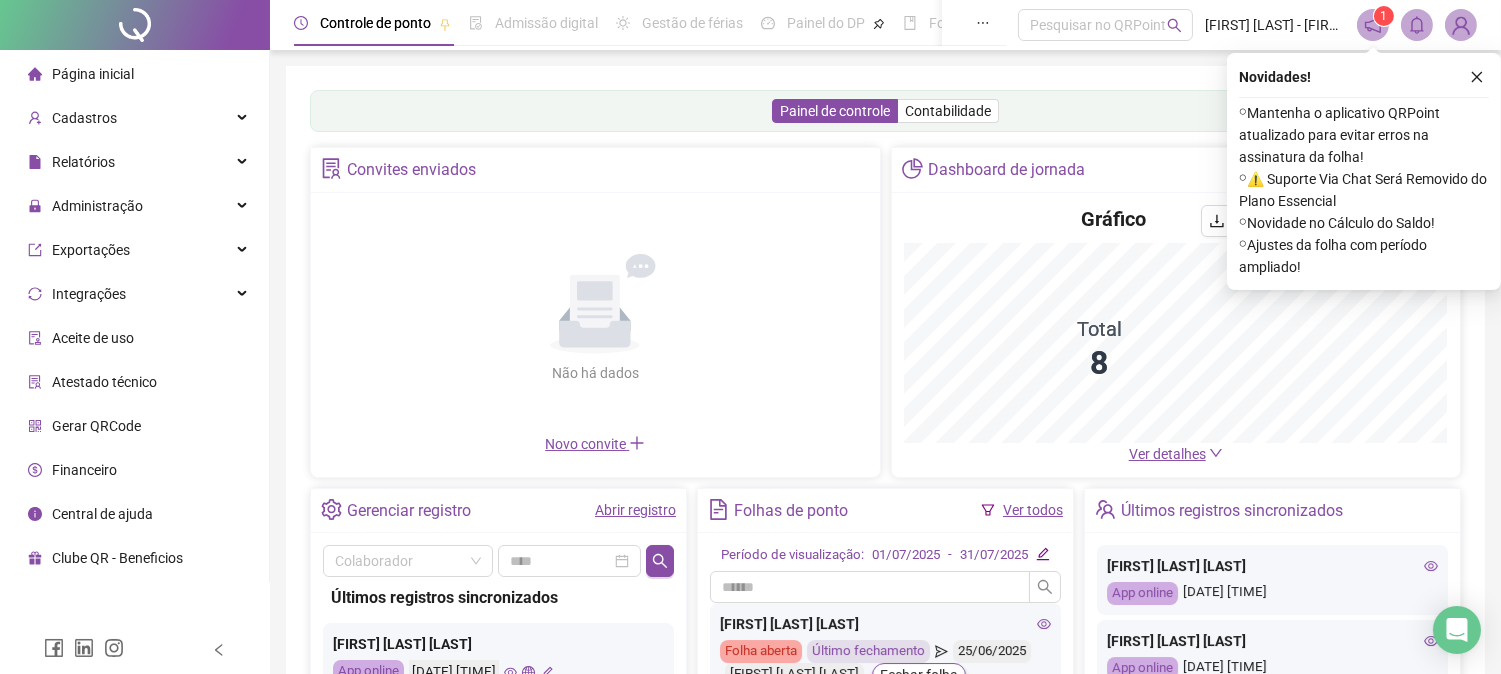 click 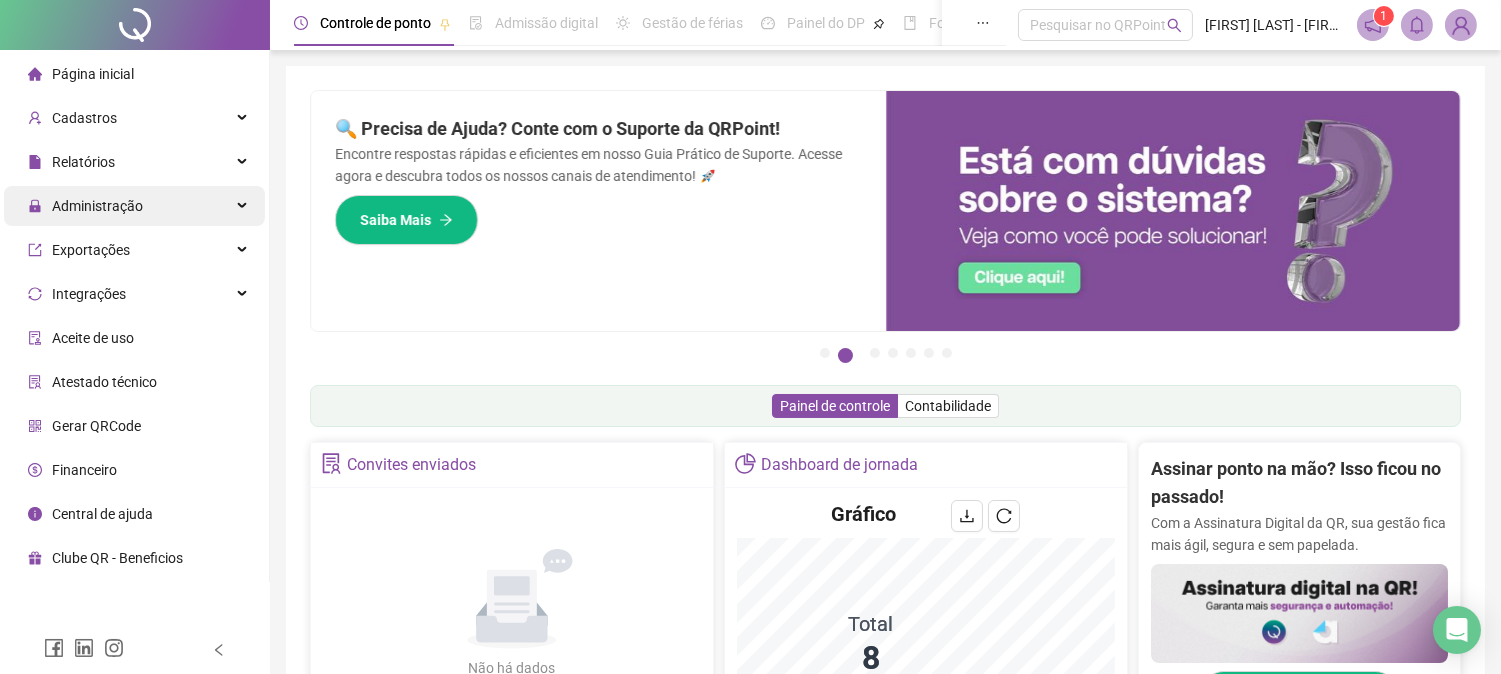 click on "Administração" at bounding box center [97, 206] 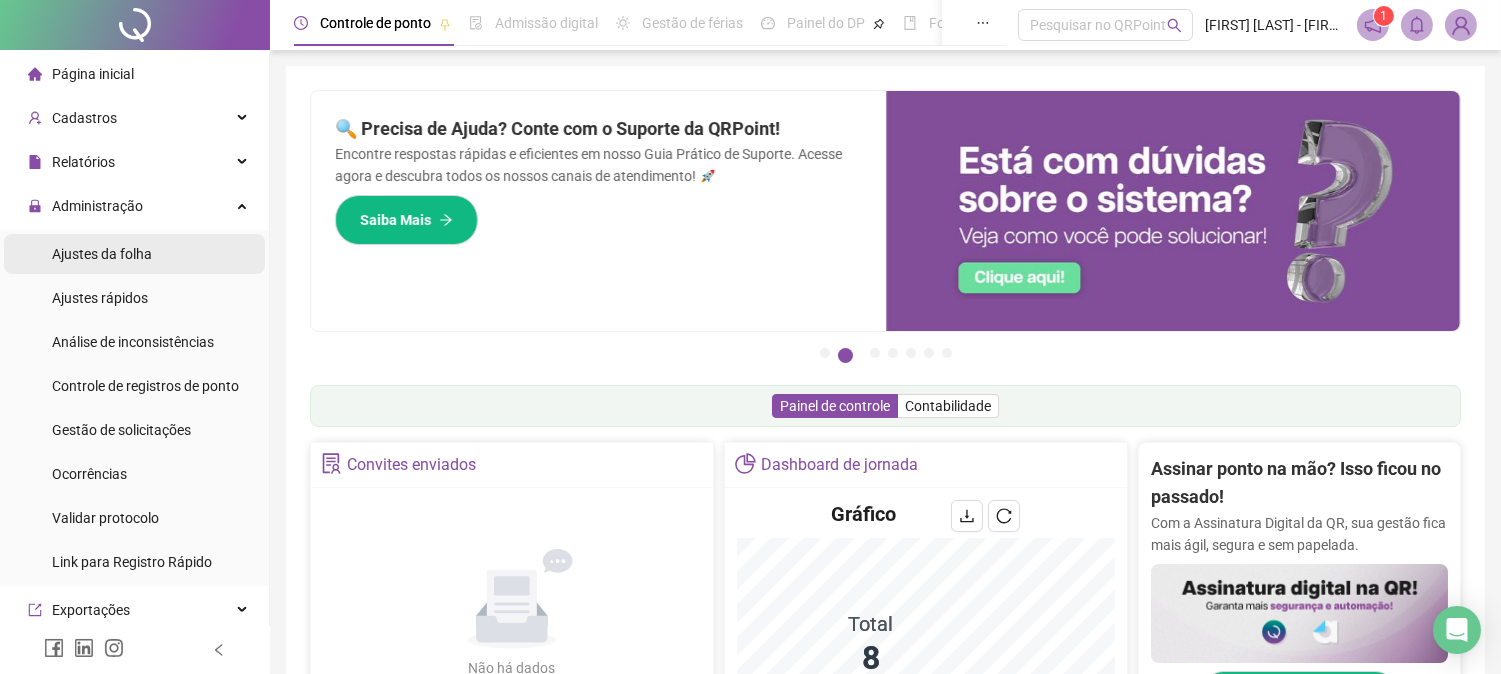 click on "Ajustes da folha" at bounding box center [102, 254] 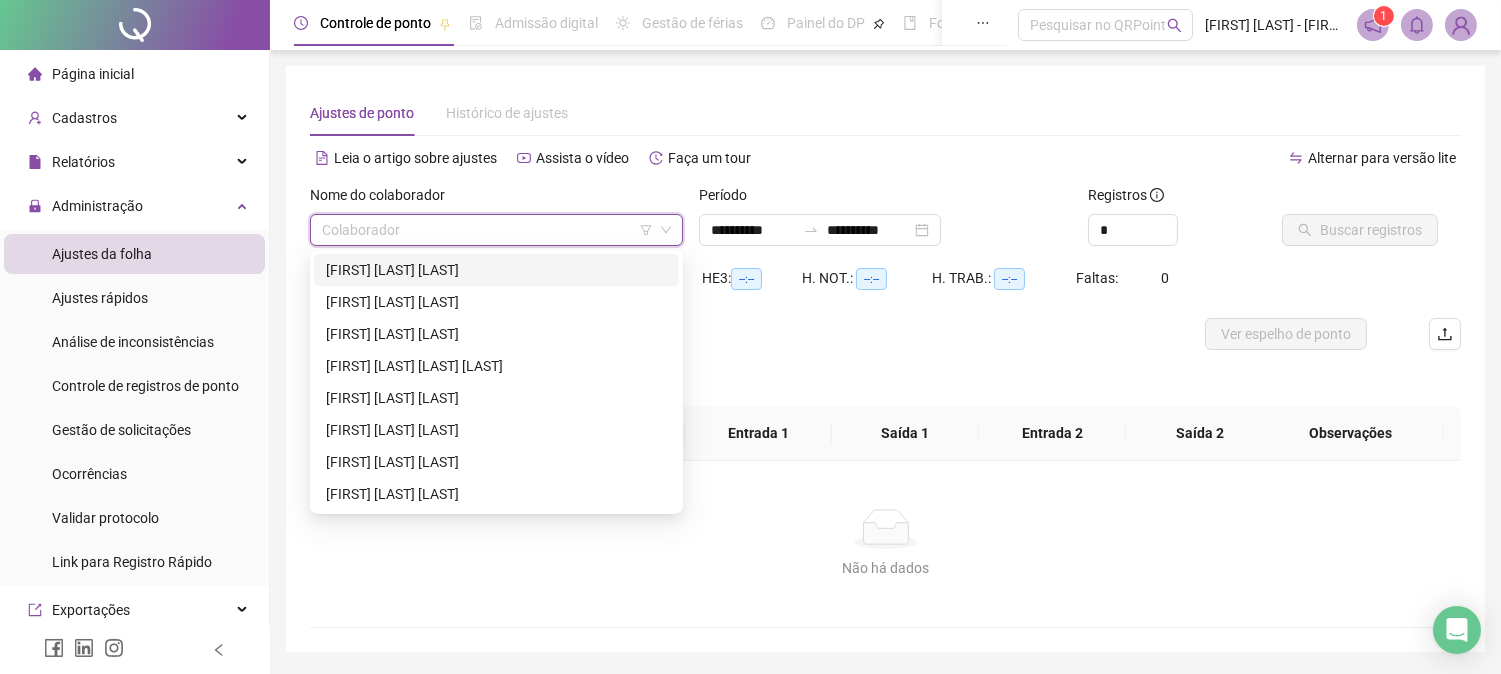 click at bounding box center [487, 230] 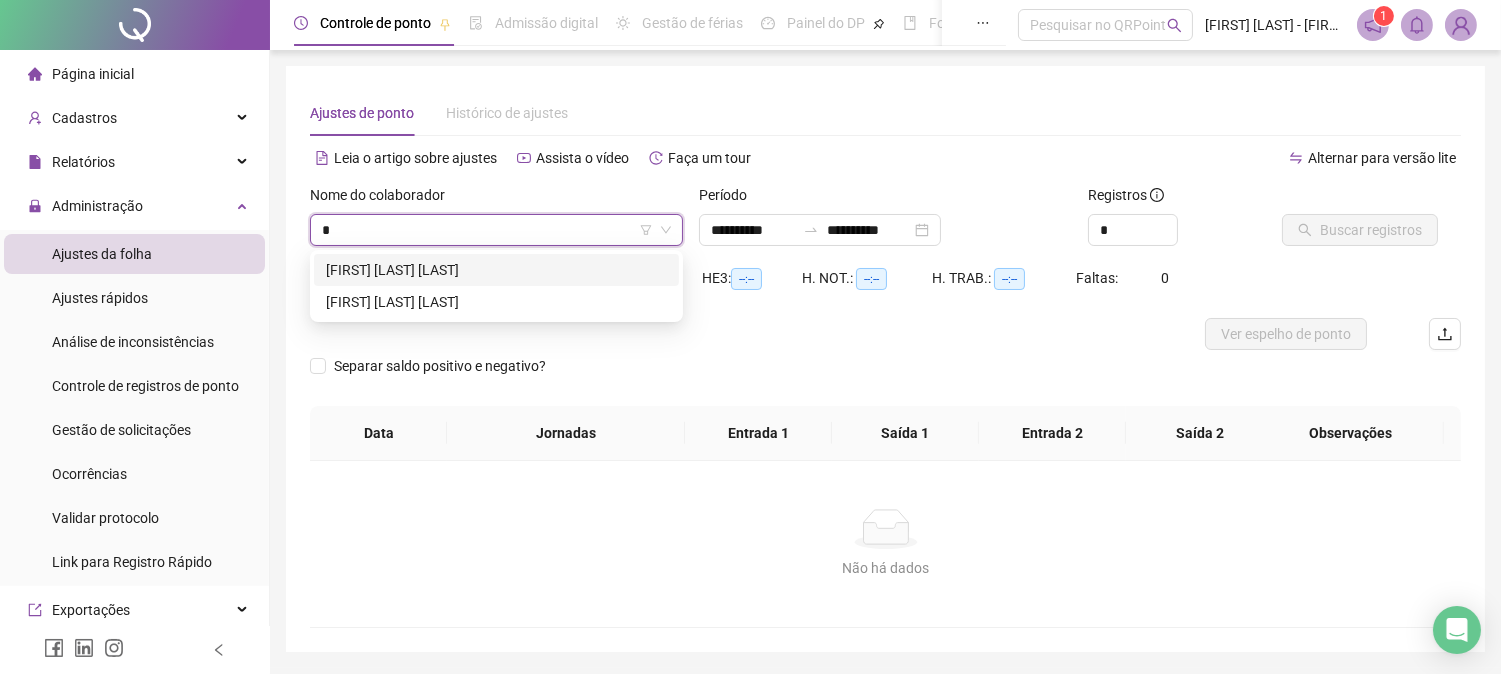 click on "HALISSI DANIEL CARDOSO JORDÃO" at bounding box center [496, 270] 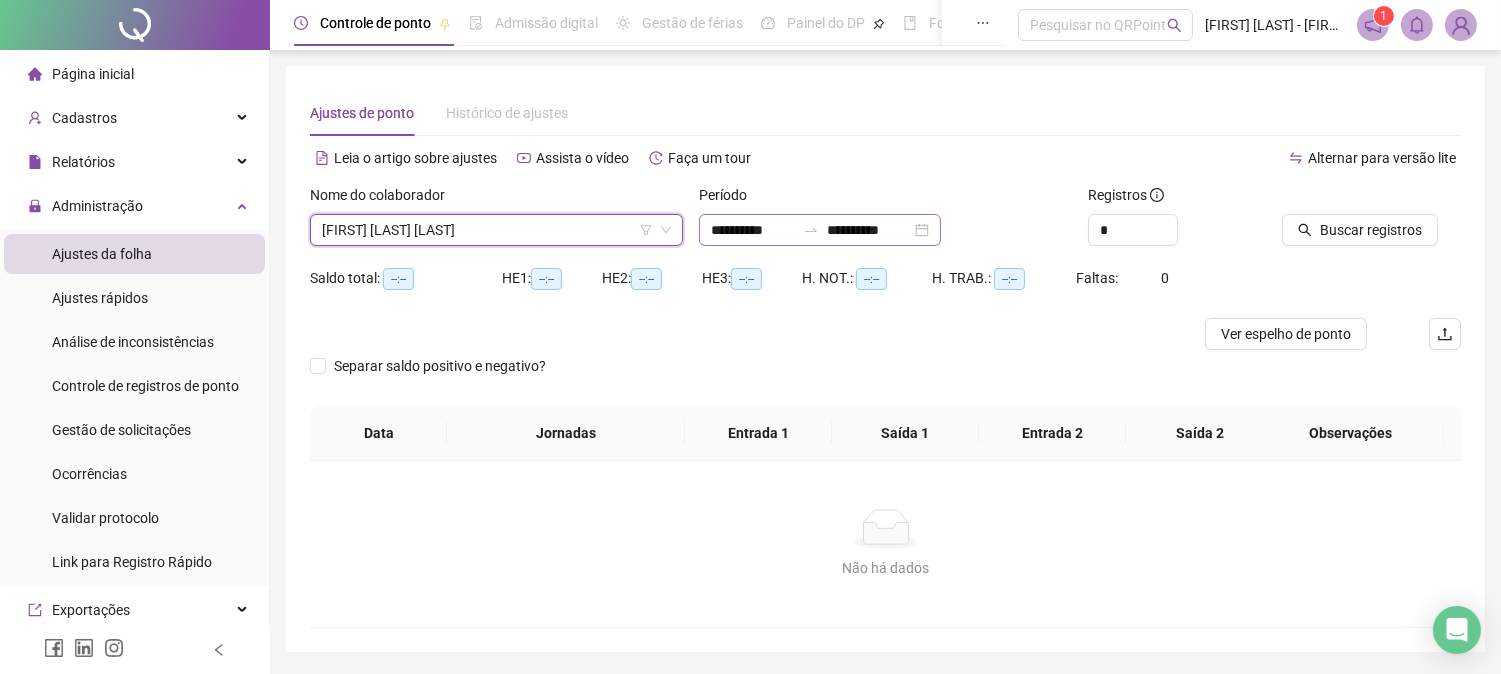 click on "**********" at bounding box center (820, 230) 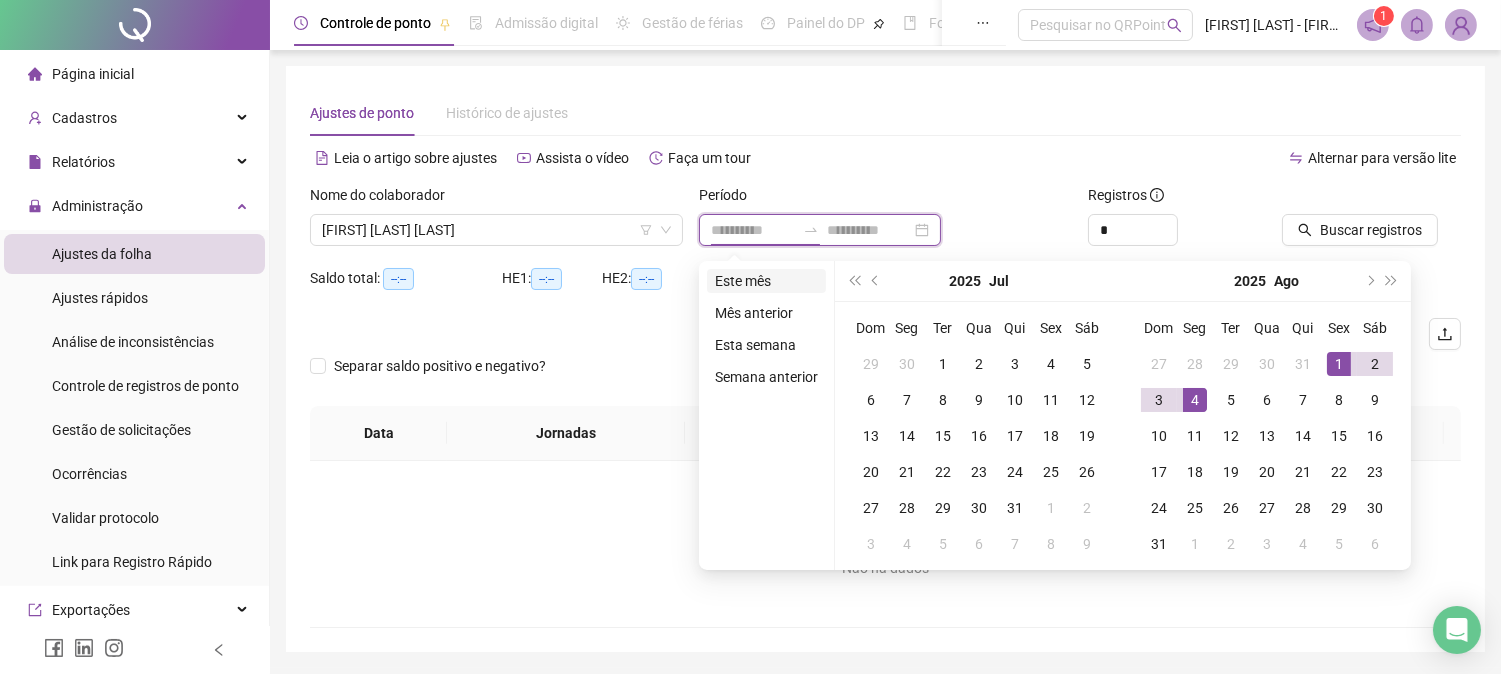 type on "**********" 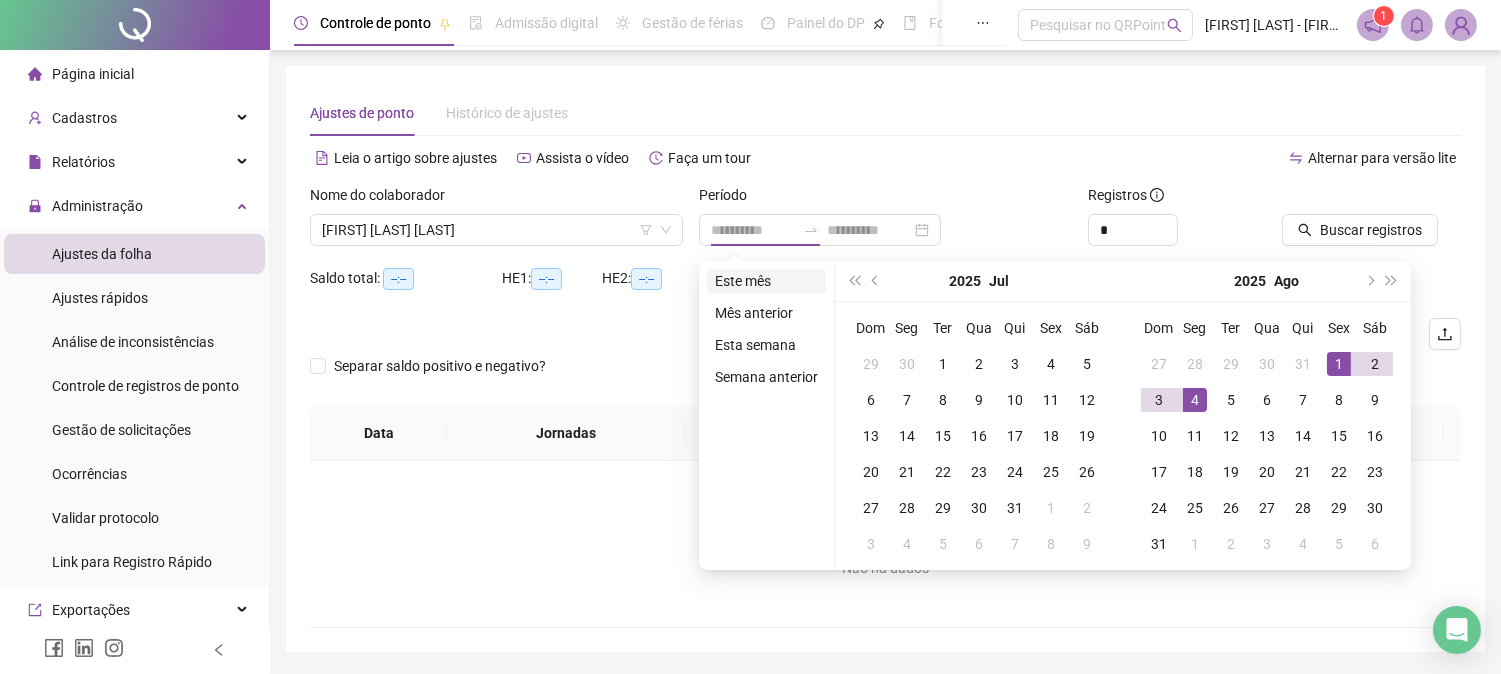 click on "Este mês" at bounding box center (766, 281) 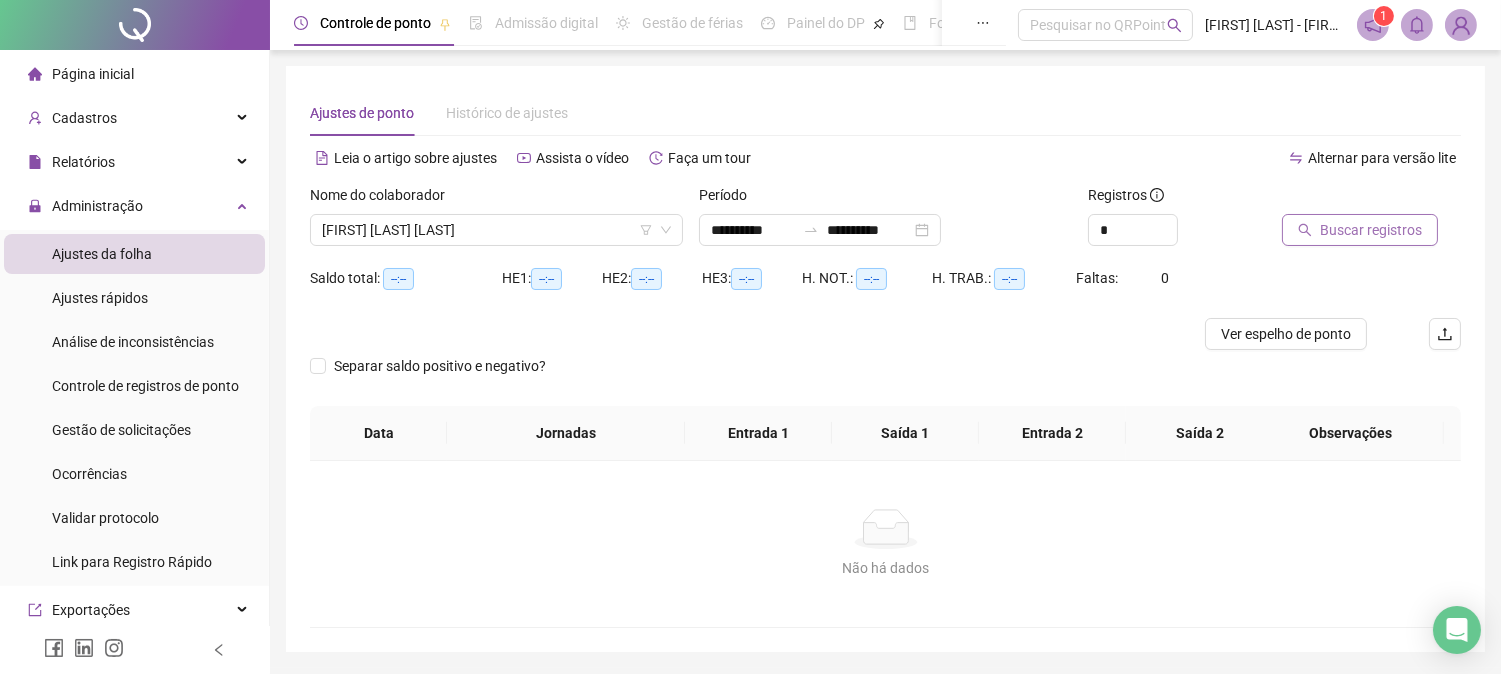 click on "Buscar registros" at bounding box center (1371, 230) 